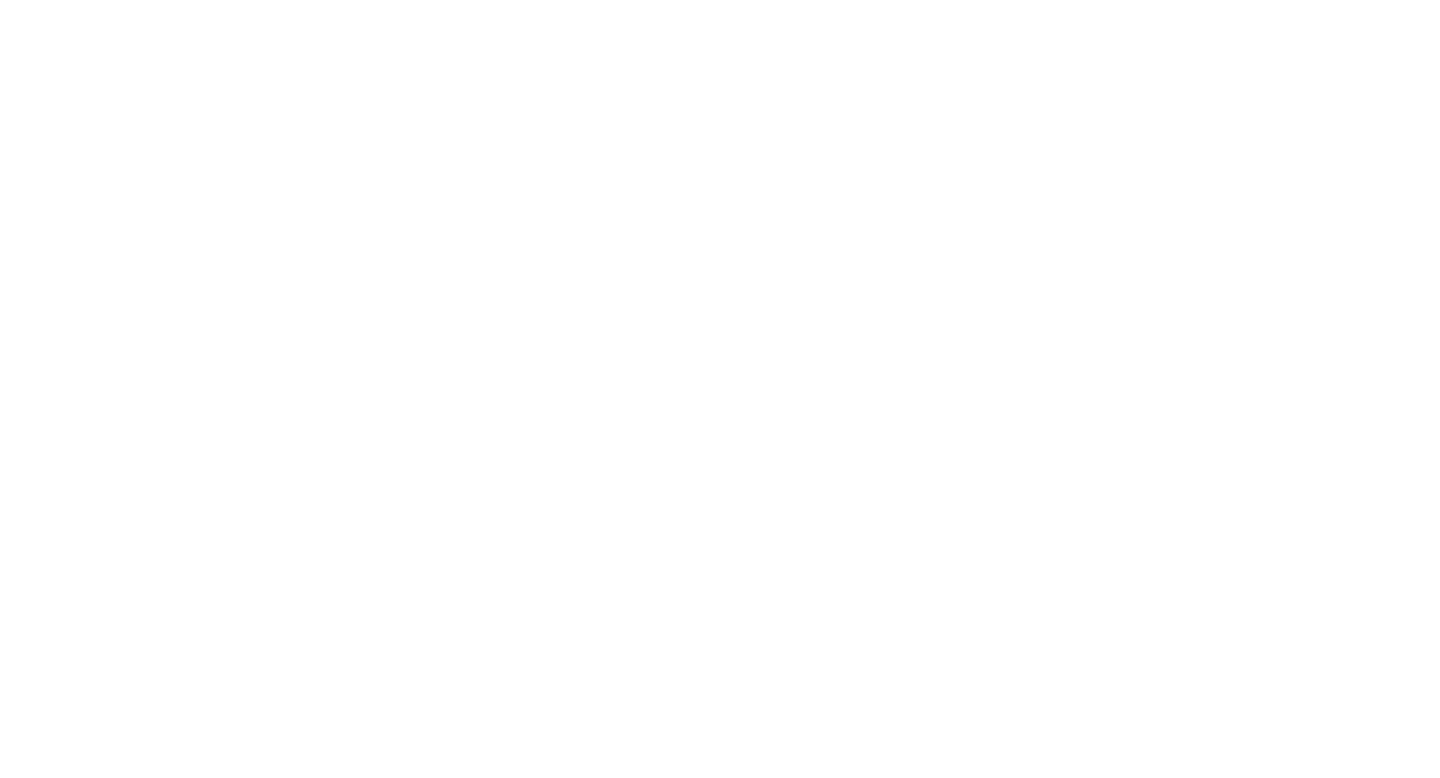 scroll, scrollTop: 0, scrollLeft: 0, axis: both 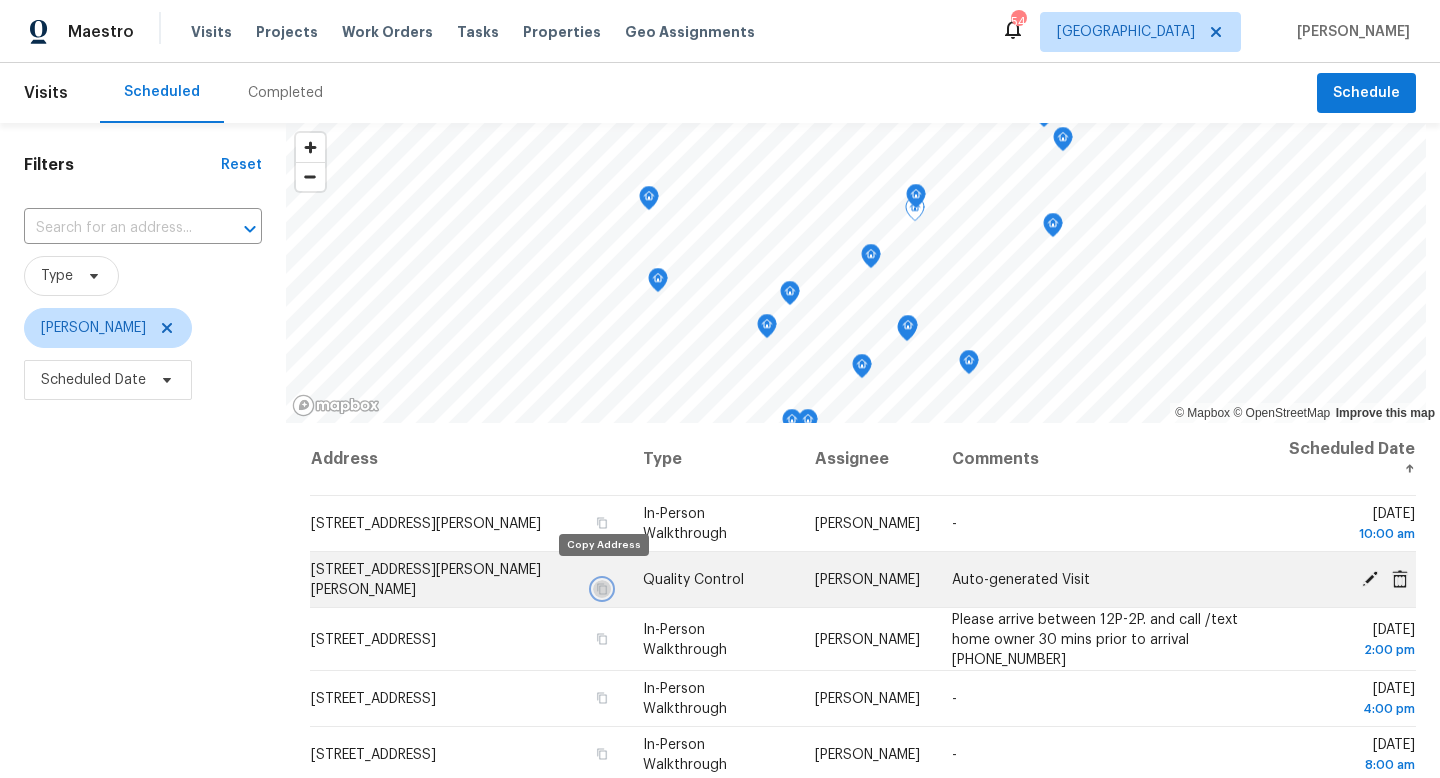 click 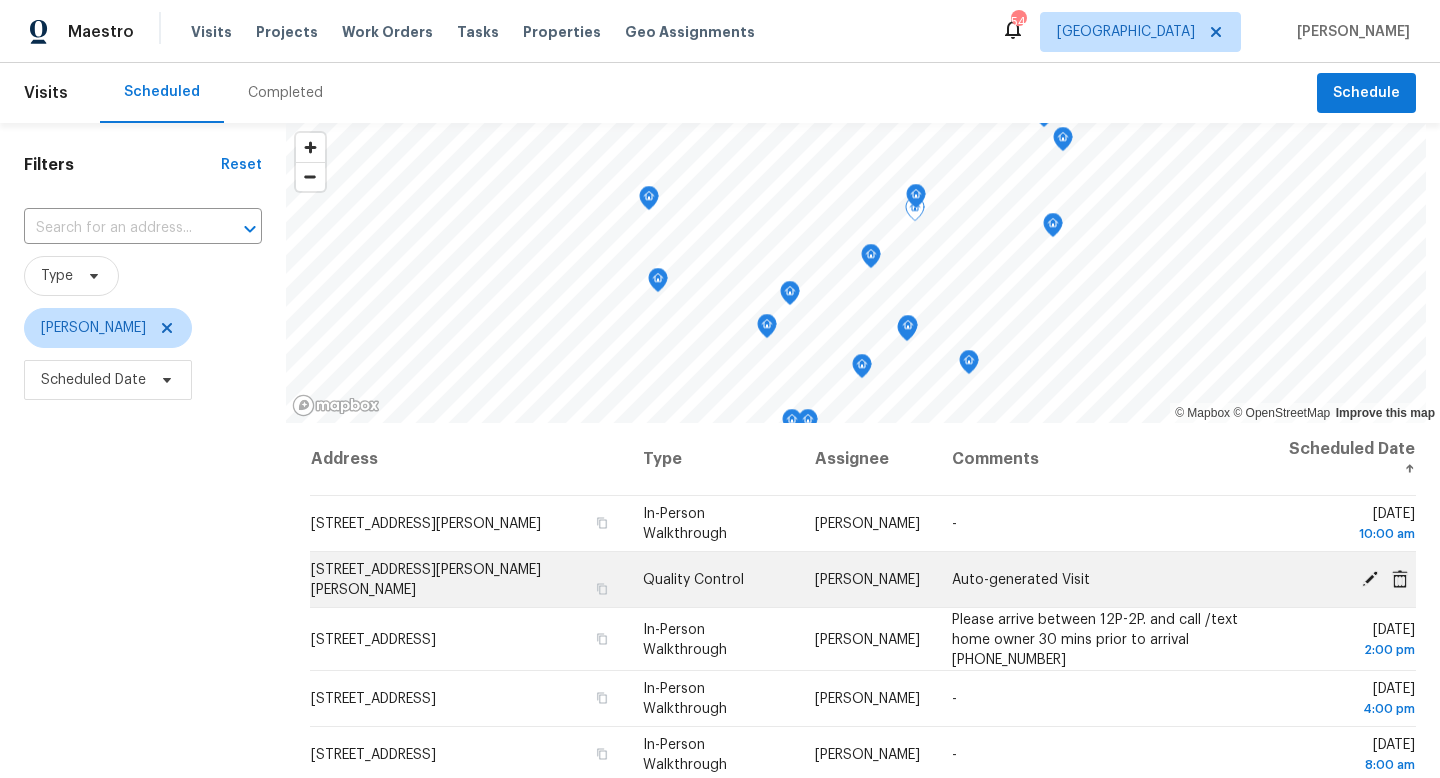 click 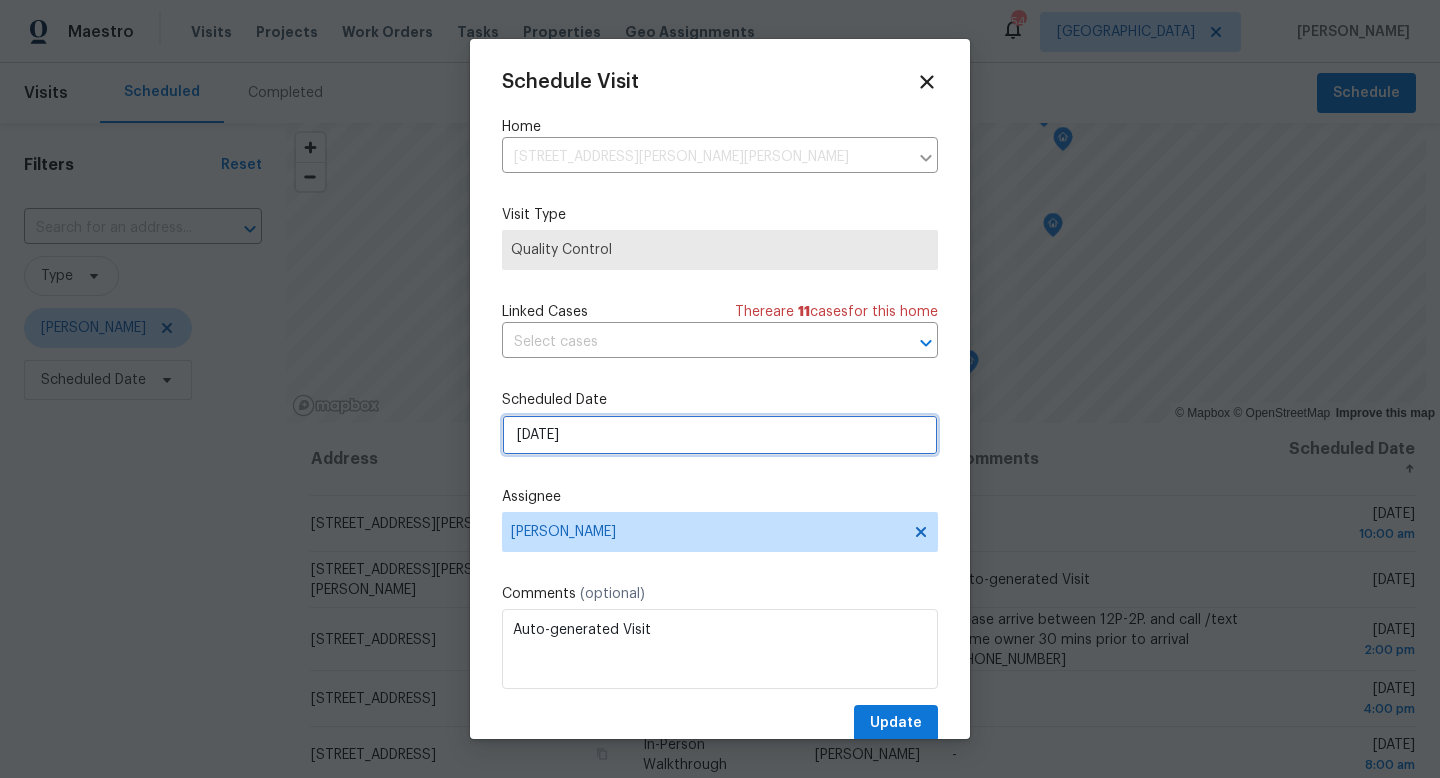 click on "[DATE]" at bounding box center [720, 435] 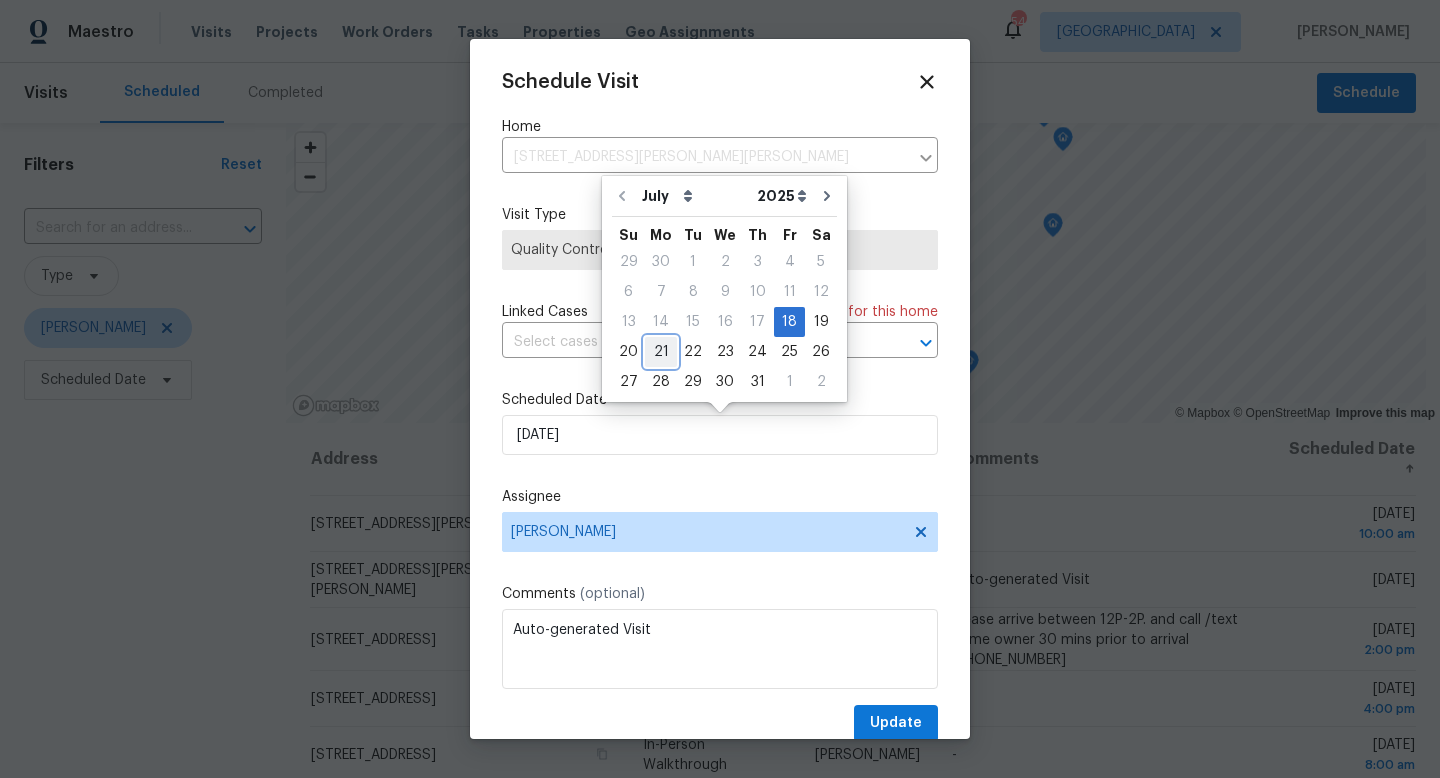click on "21" at bounding box center [661, 352] 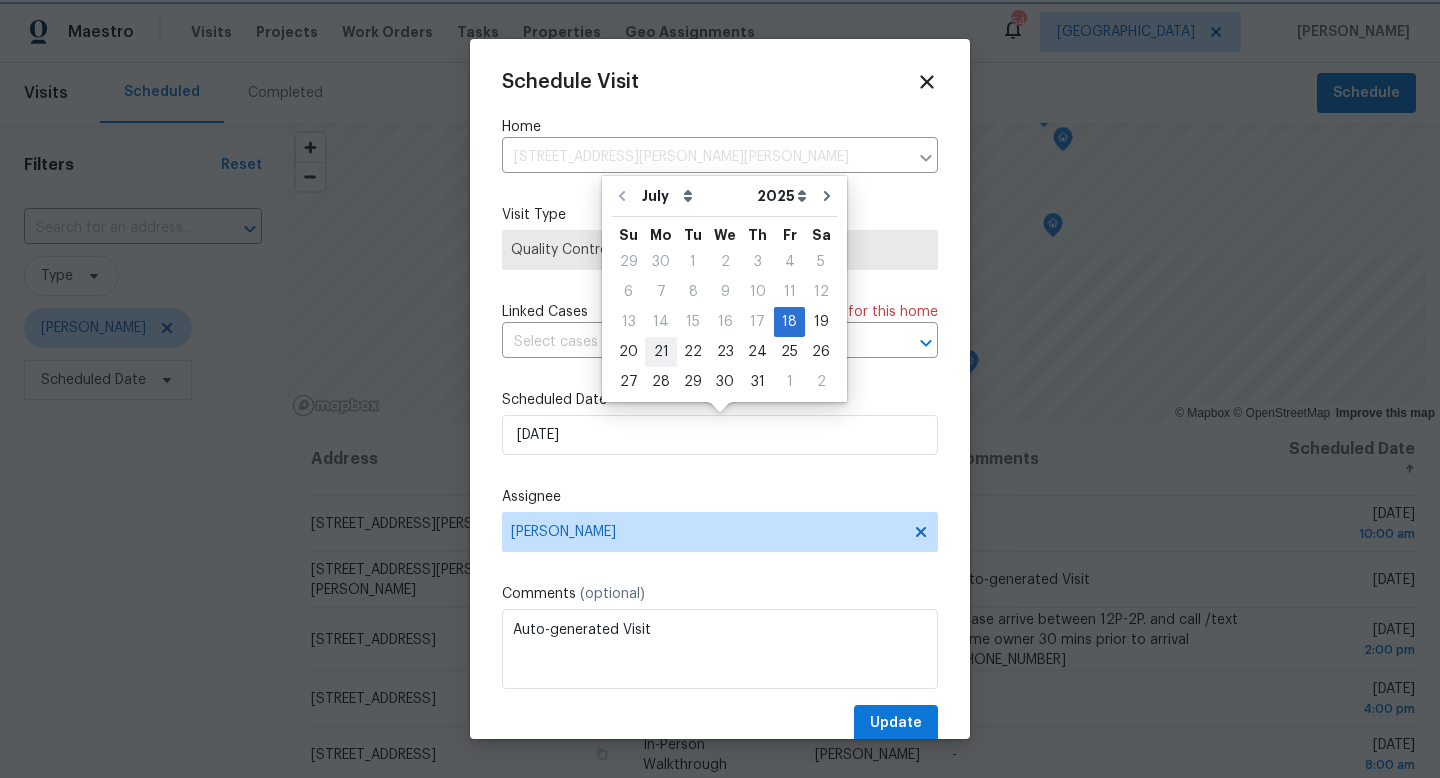type on "[DATE]" 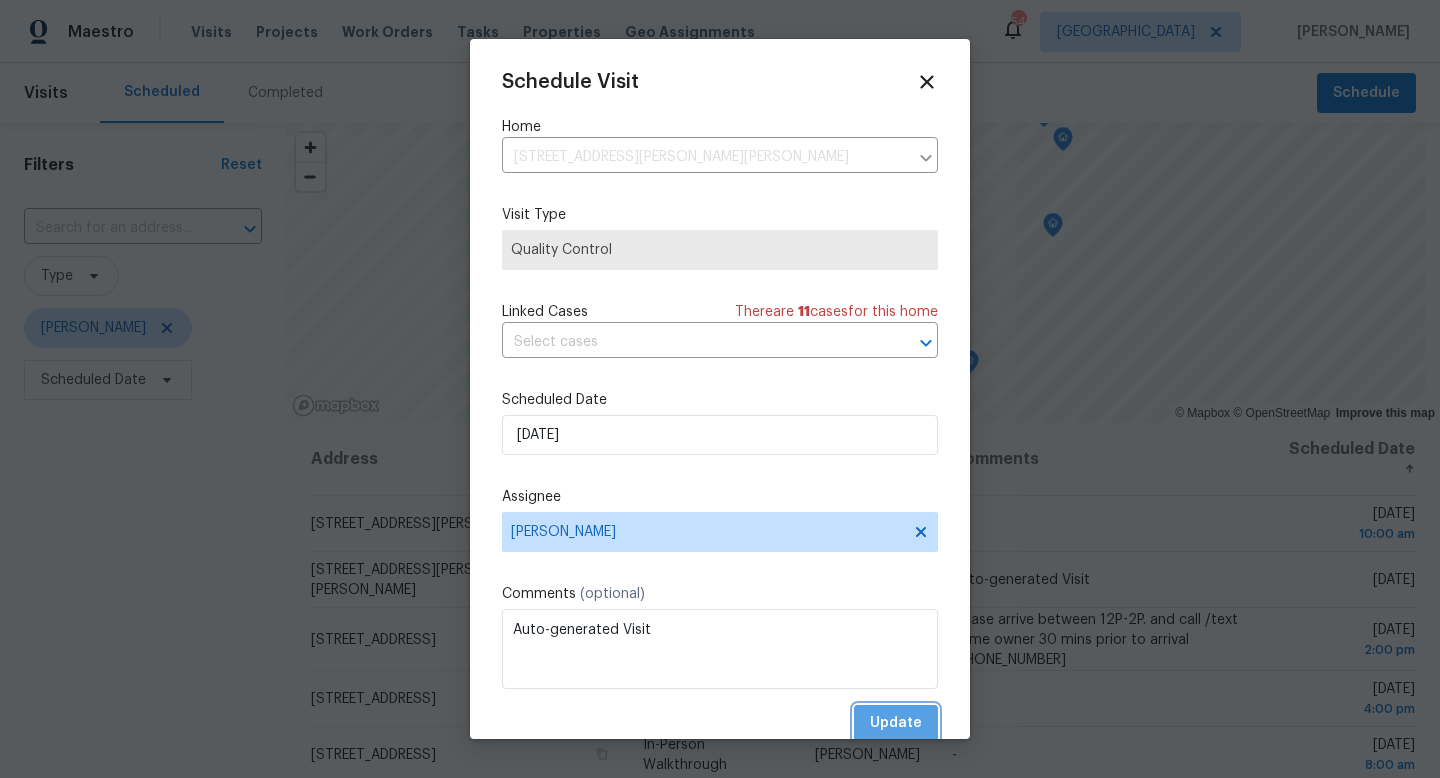 click on "Update" at bounding box center (896, 723) 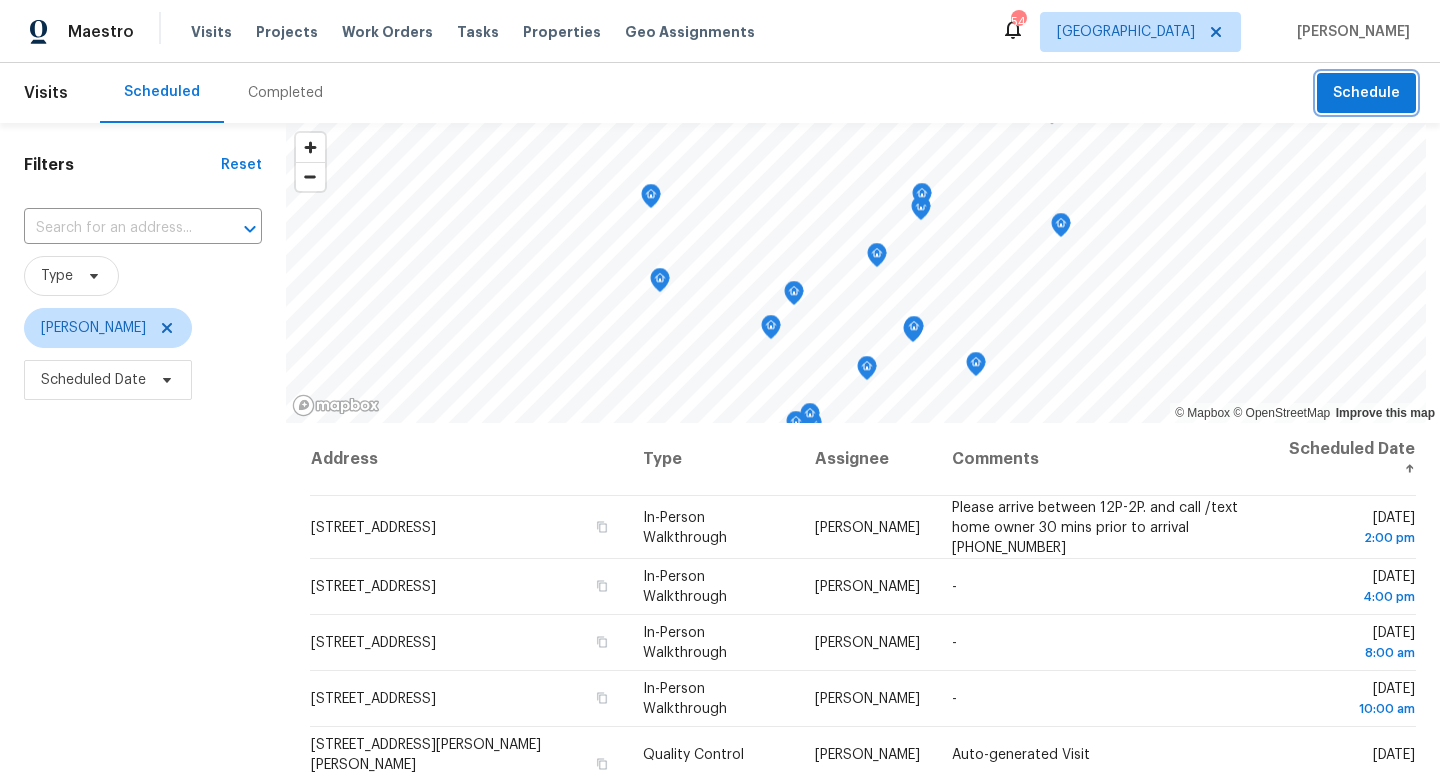click on "Schedule" at bounding box center [1366, 93] 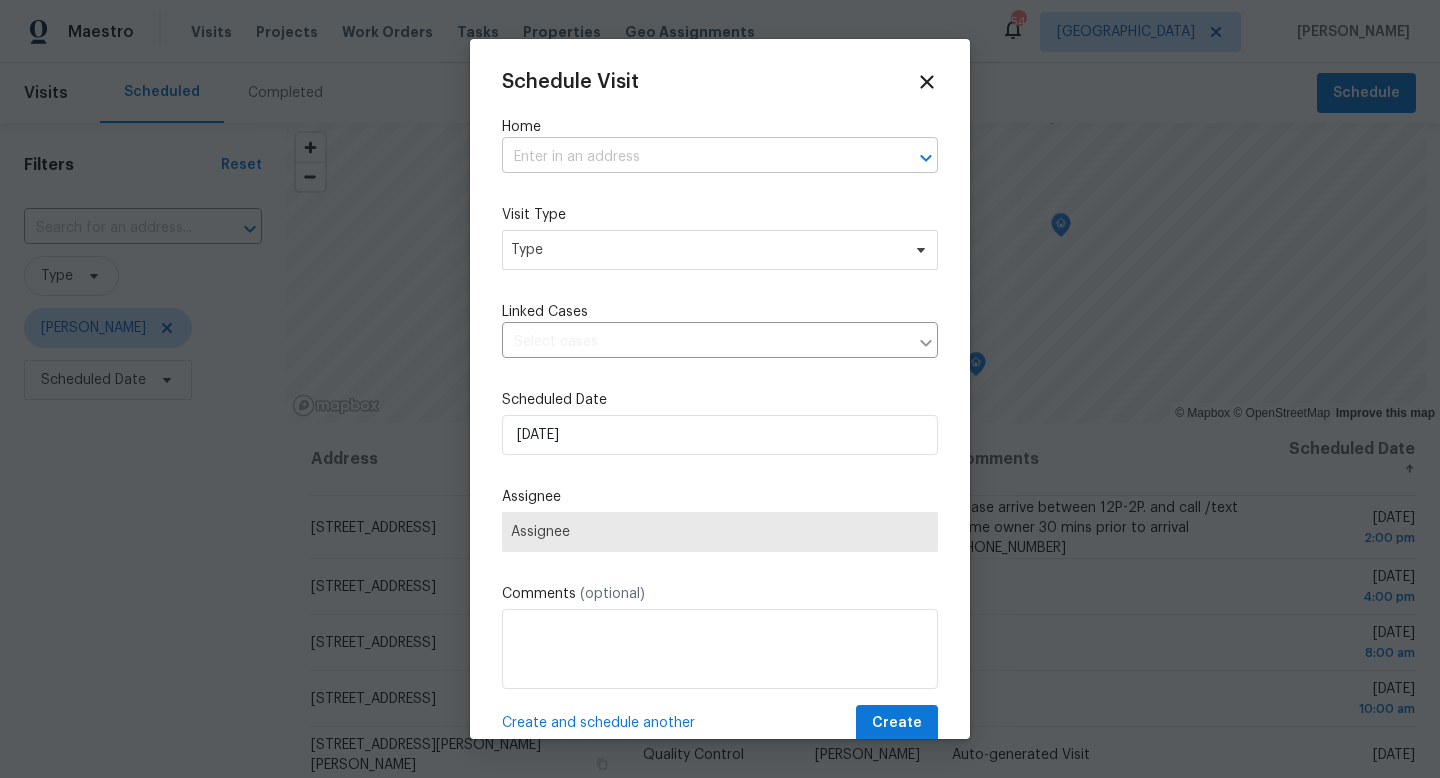 click at bounding box center [692, 157] 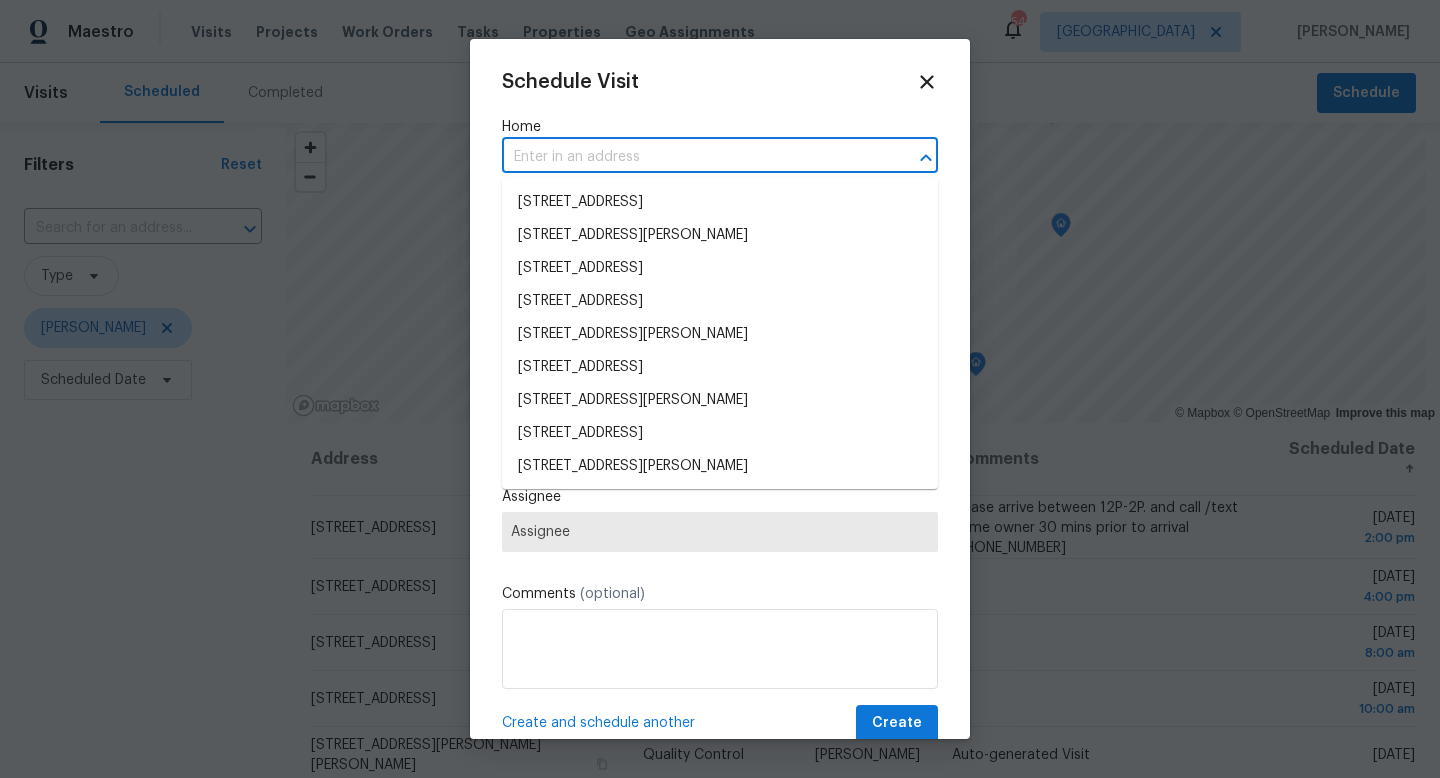paste on "[STREET_ADDRESS][PERSON_NAME][PERSON_NAME]" 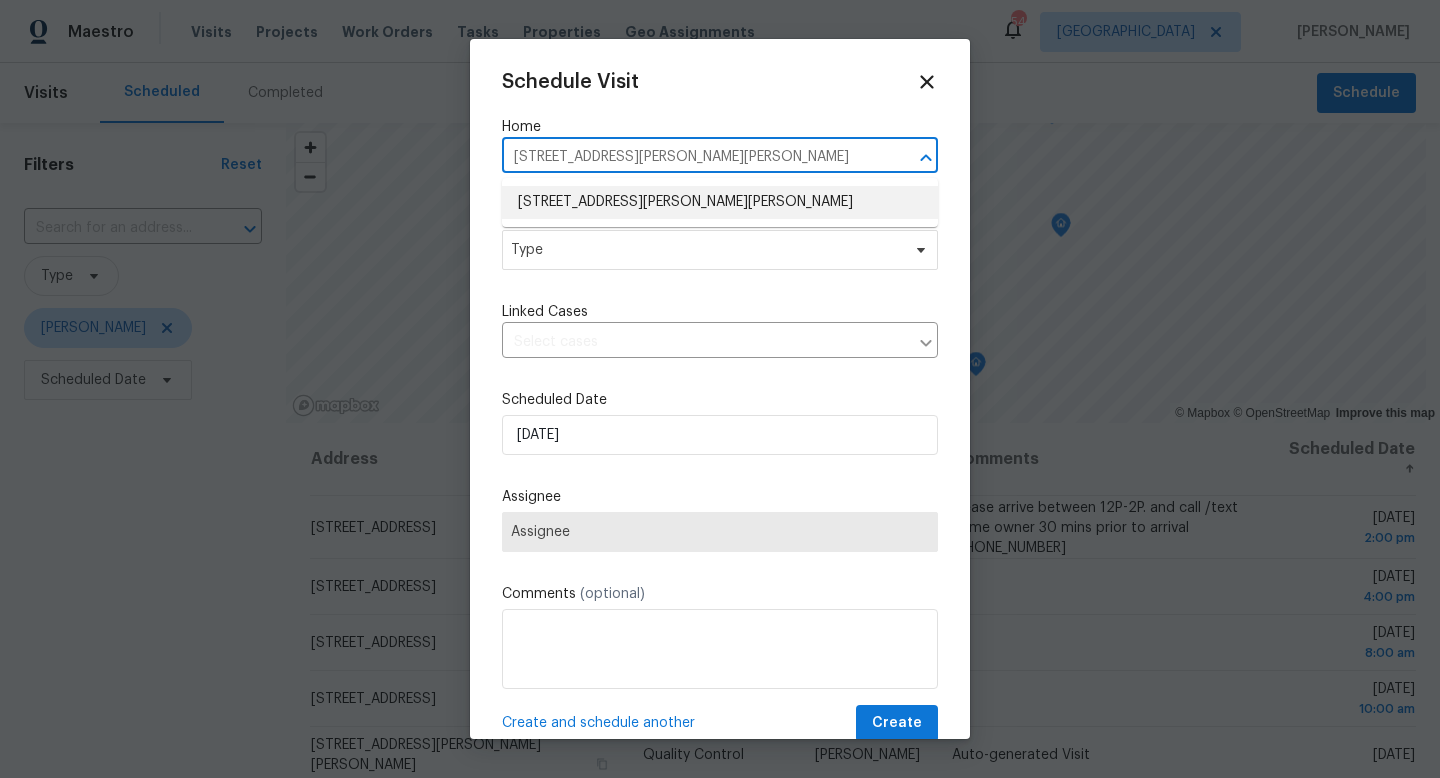 click on "[STREET_ADDRESS][PERSON_NAME][PERSON_NAME]" at bounding box center (720, 202) 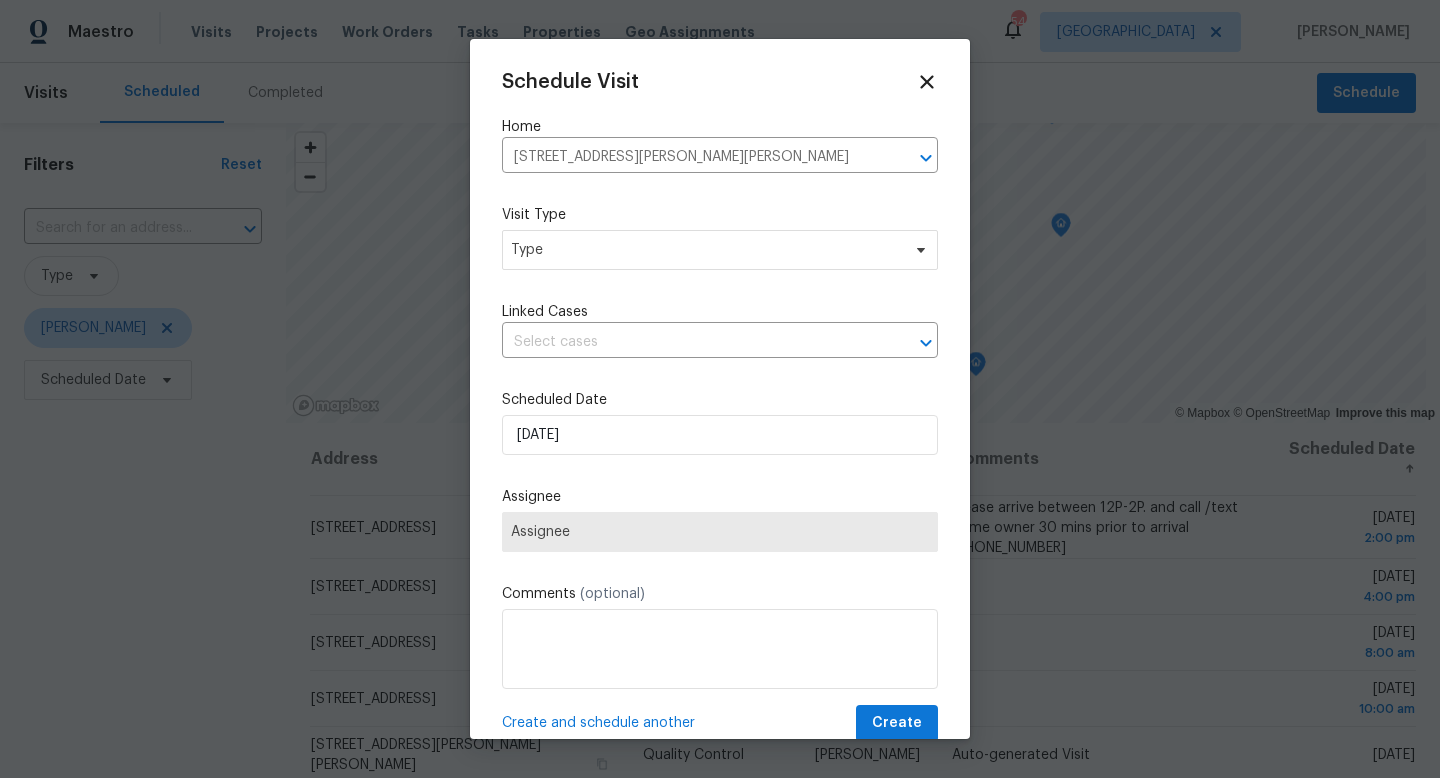 click on "Schedule Visit Home   [STREET_ADDRESS][PERSON_NAME][PERSON_NAME] ​ Visit Type   Type Linked Cases   ​ Scheduled Date   [DATE] Assignee   Assignee Comments   (optional) Create and schedule another Create" at bounding box center (720, 406) 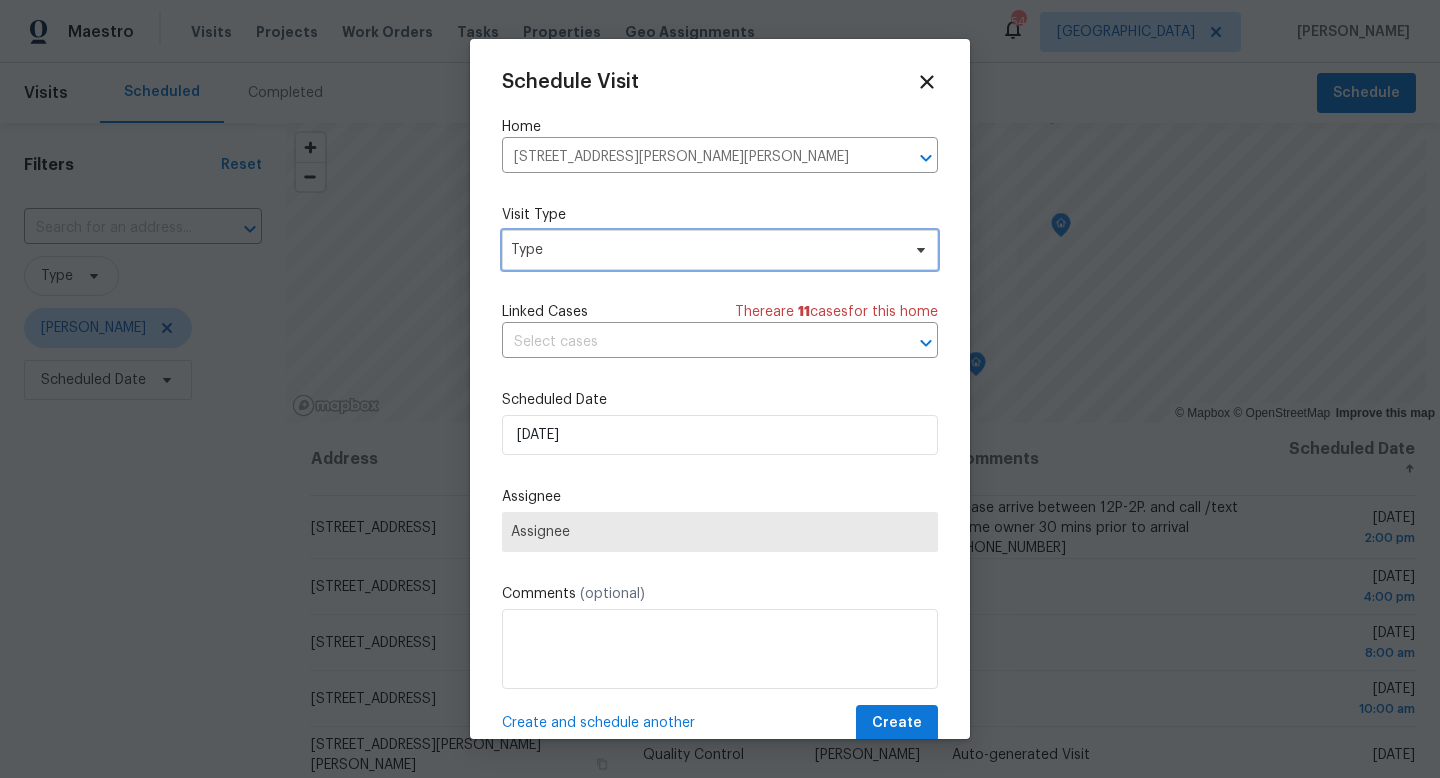click on "Type" at bounding box center (720, 250) 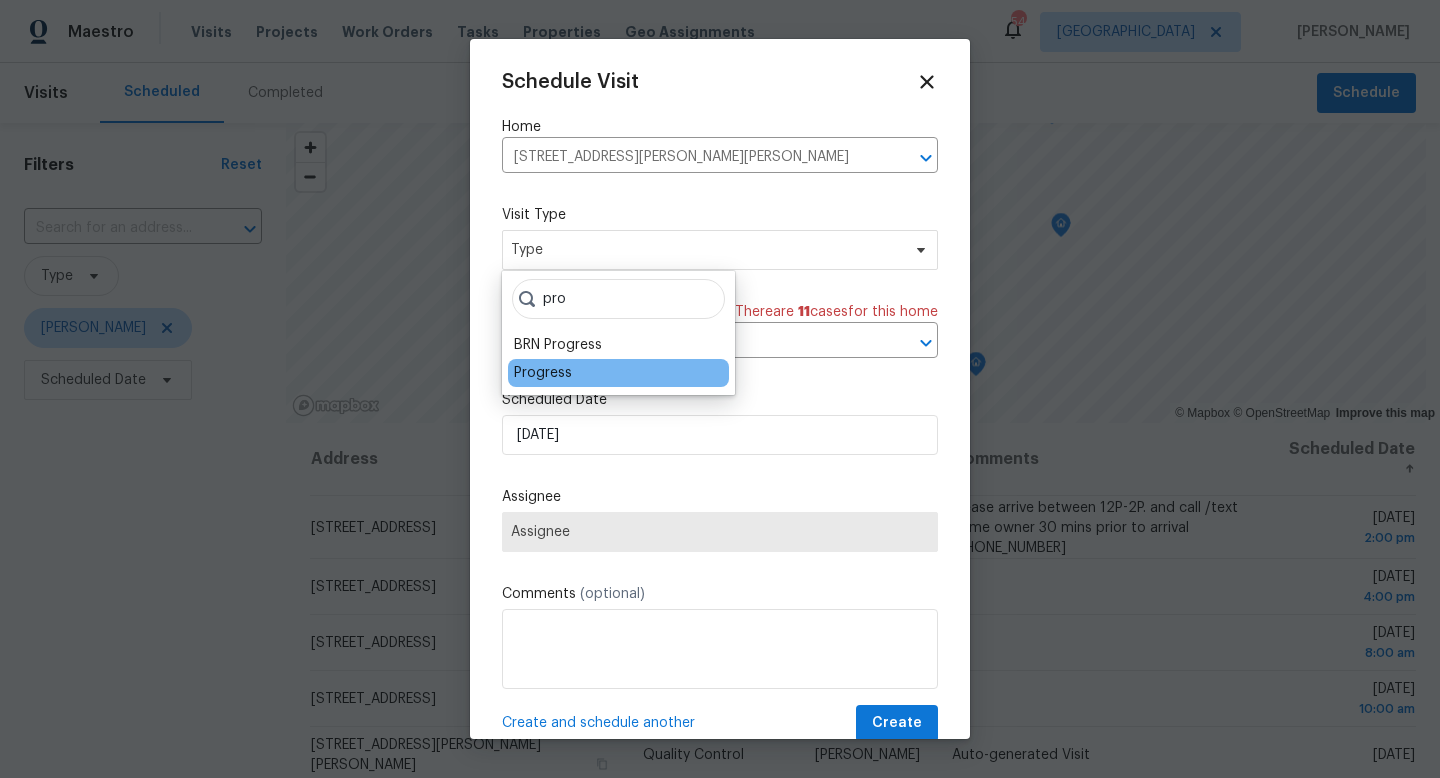 type on "pro" 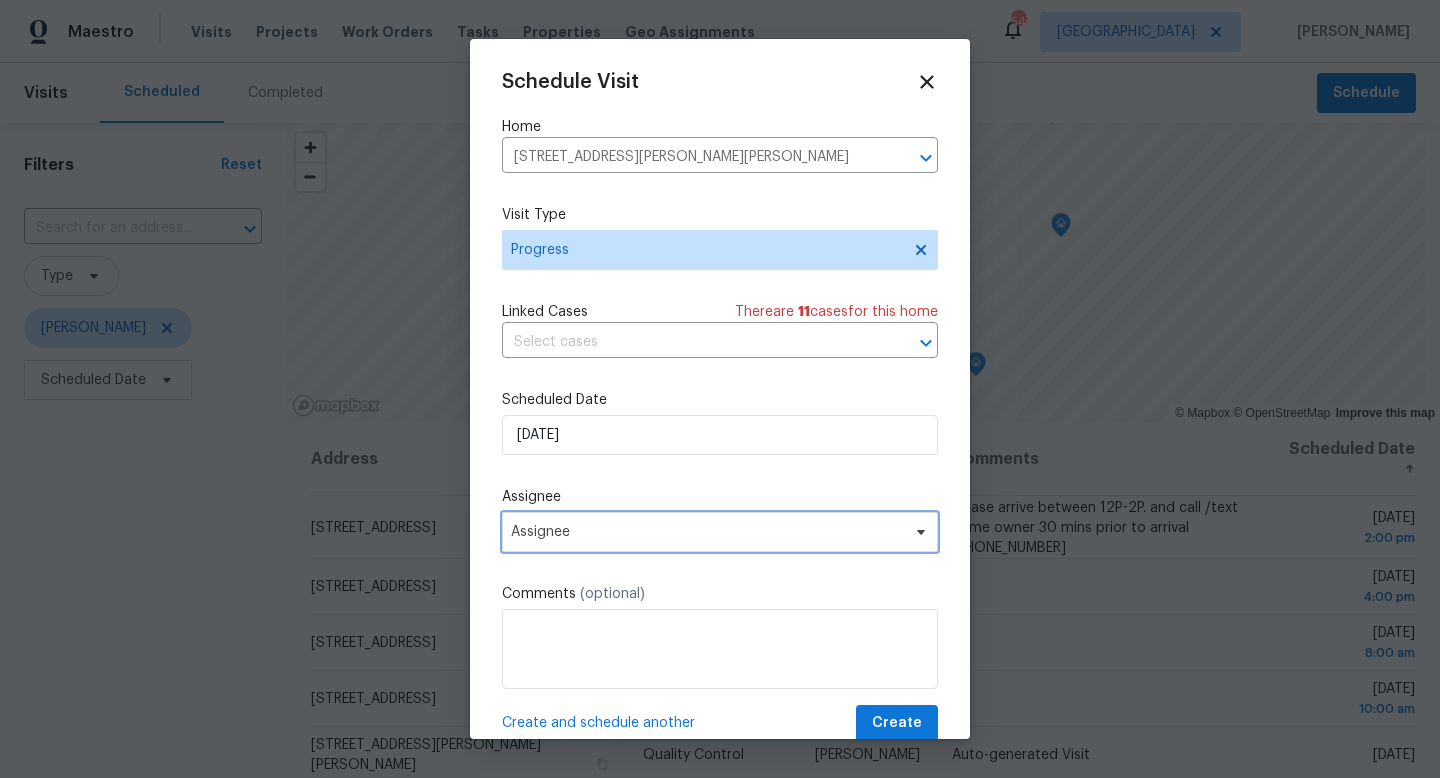 click on "Assignee" at bounding box center [720, 532] 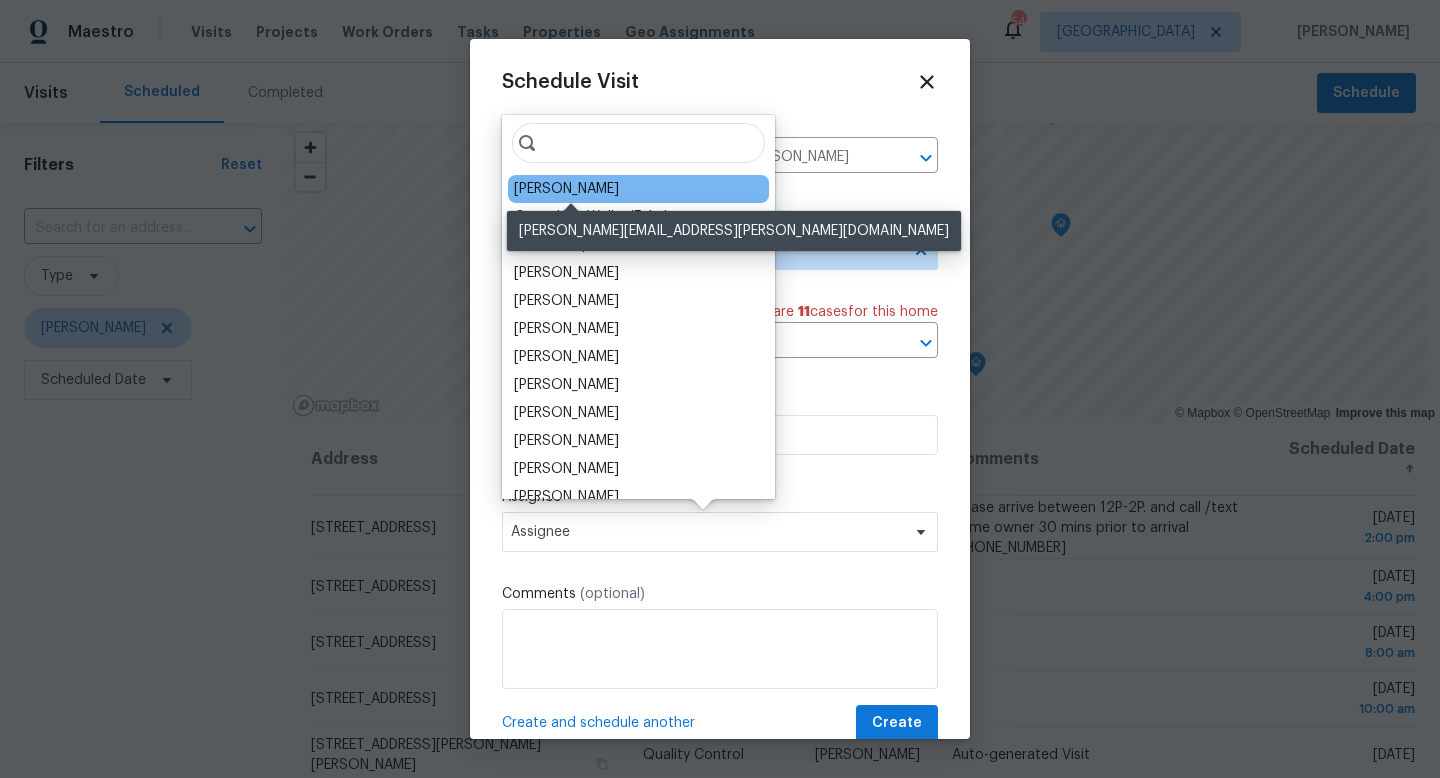 click on "[PERSON_NAME]" at bounding box center (566, 189) 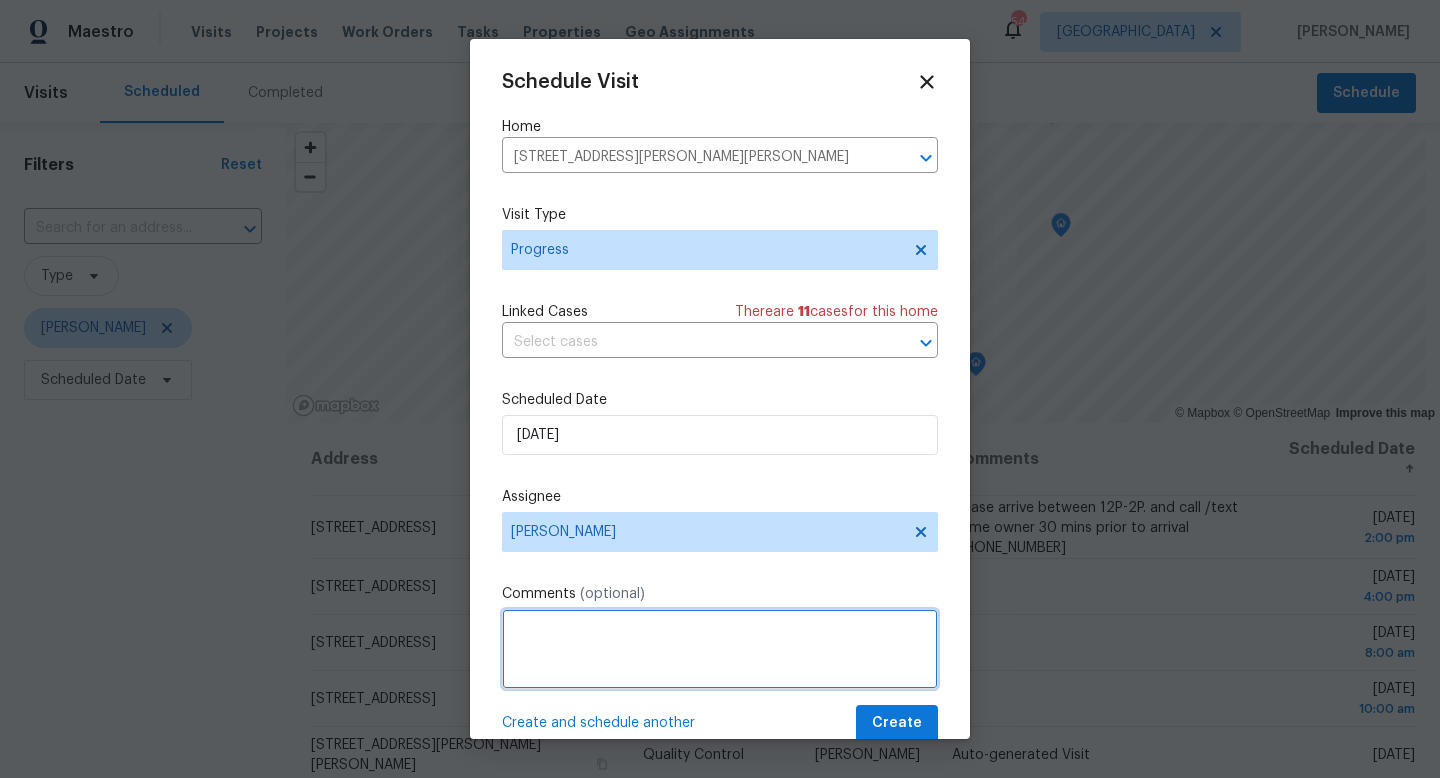 click at bounding box center (720, 649) 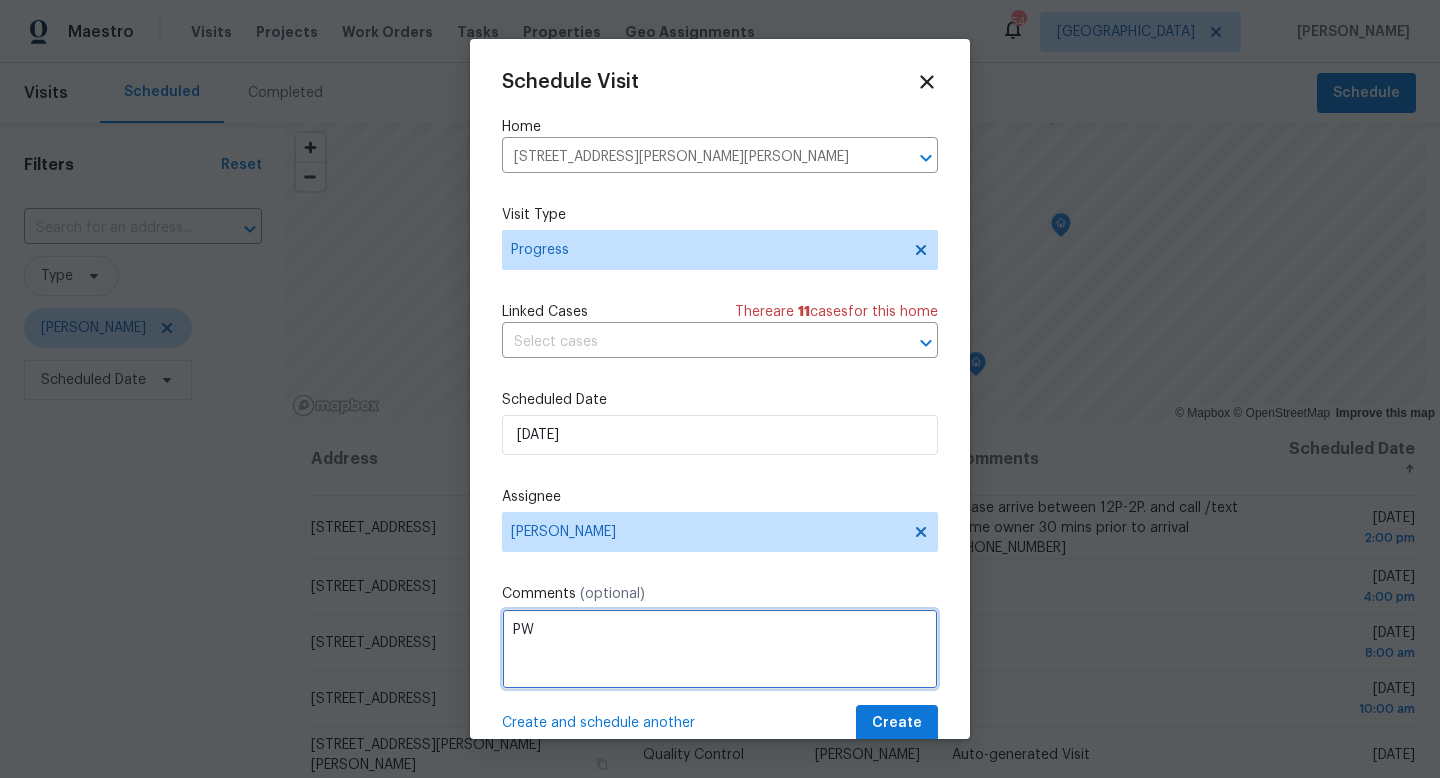 type on "PW" 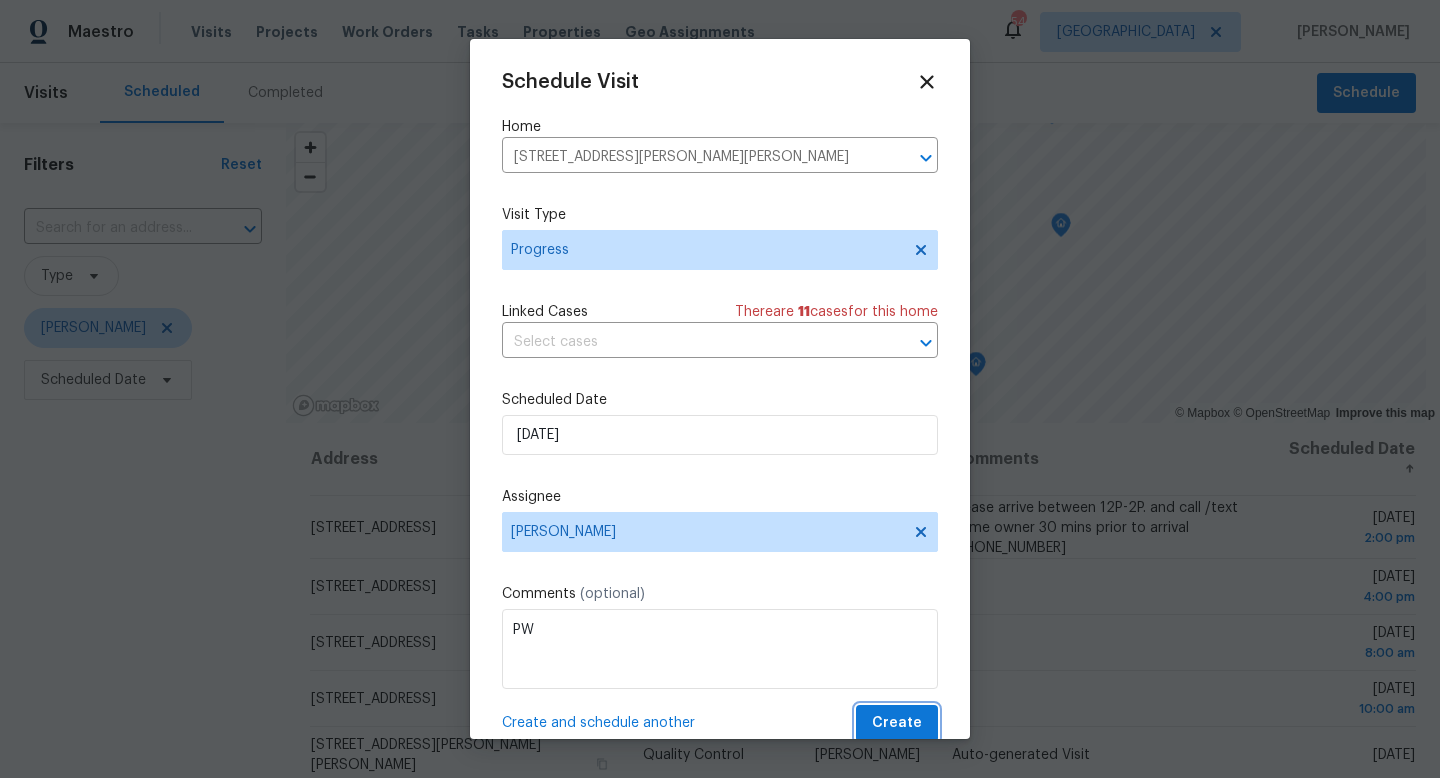 click on "Create" at bounding box center (897, 723) 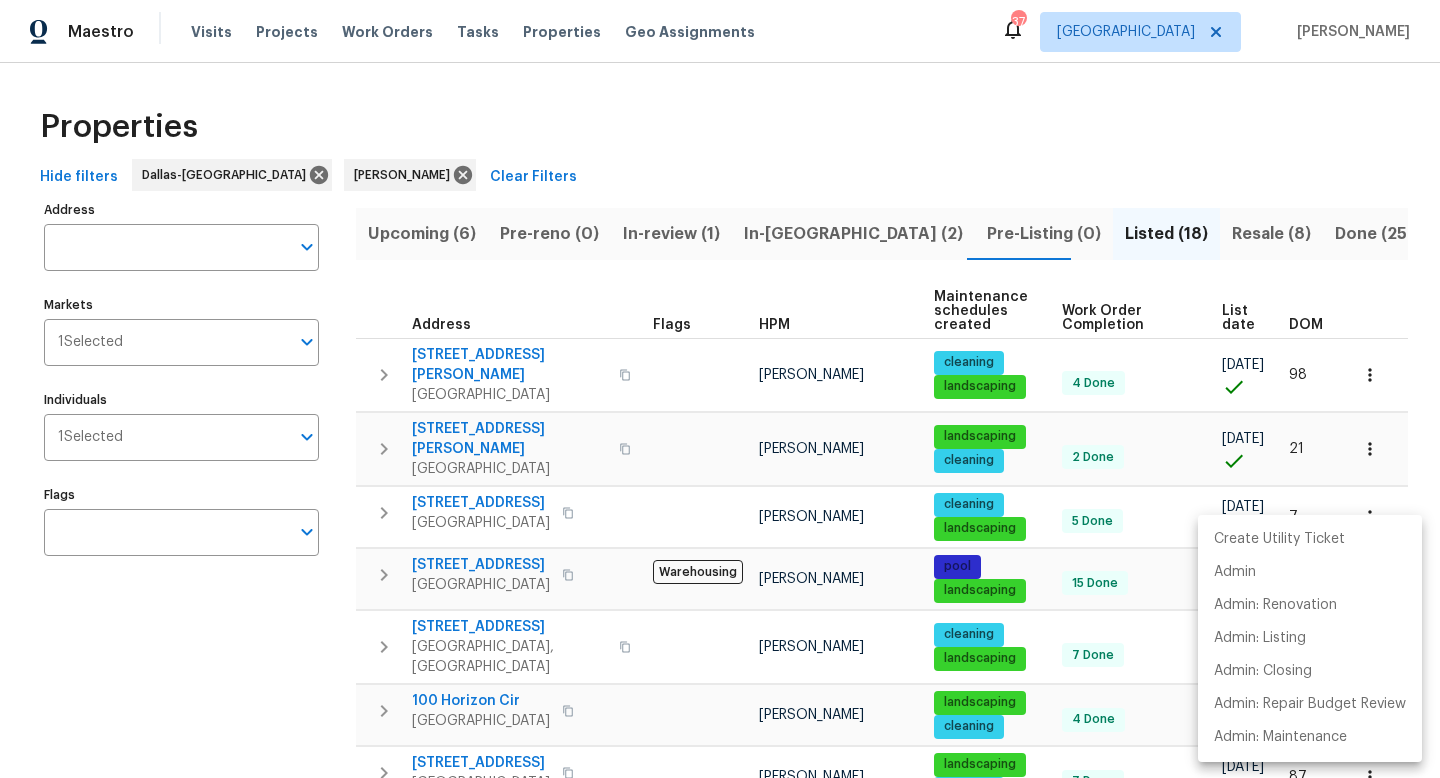 scroll, scrollTop: 0, scrollLeft: 0, axis: both 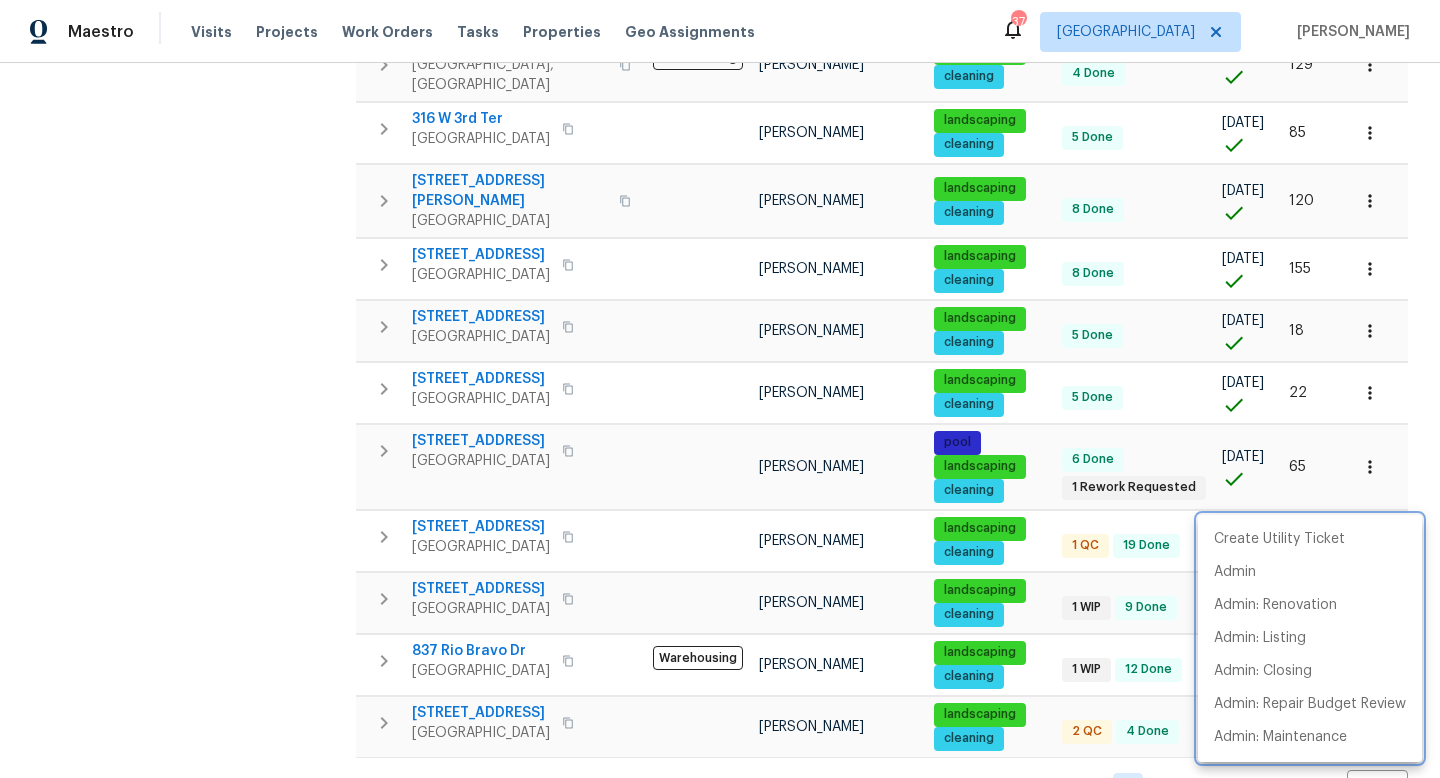 click at bounding box center [720, 389] 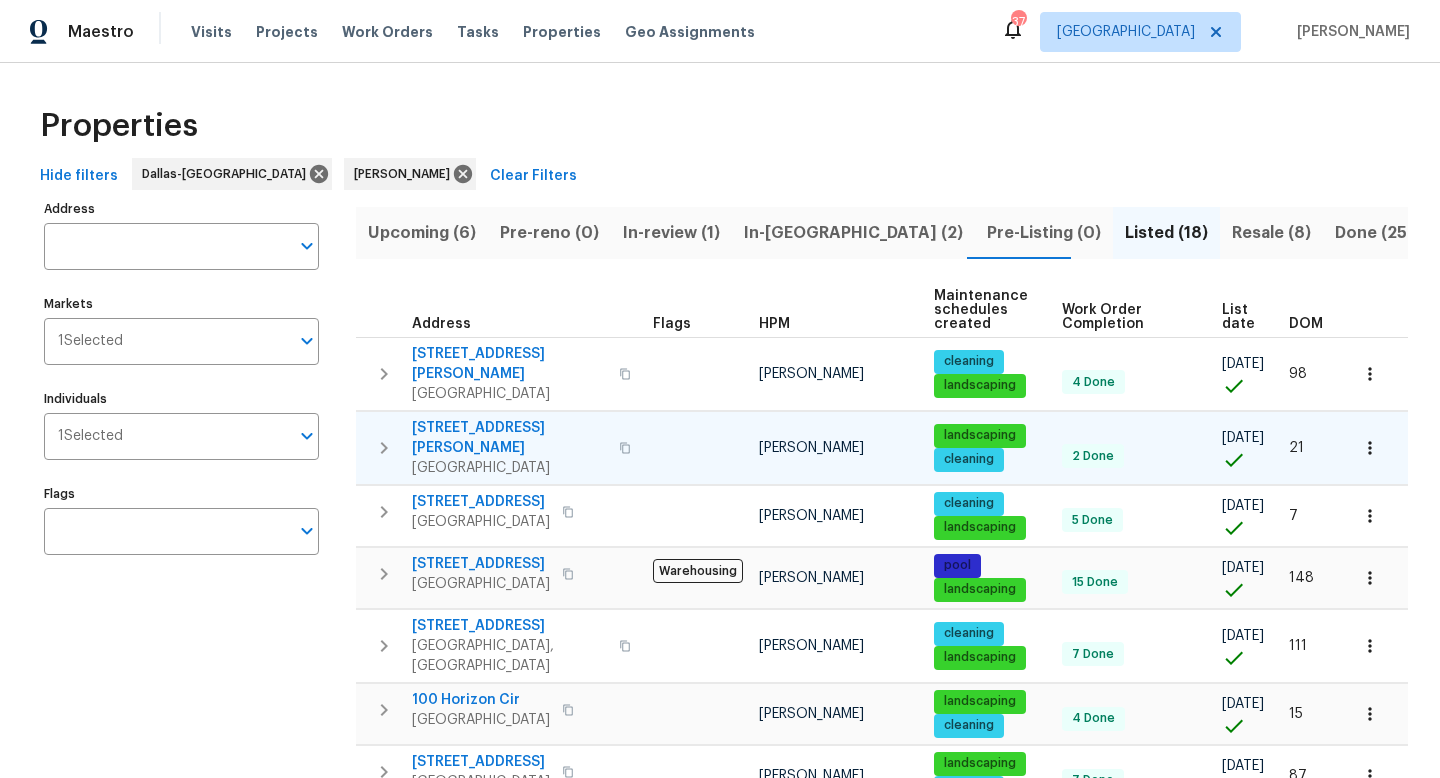 scroll, scrollTop: 0, scrollLeft: 0, axis: both 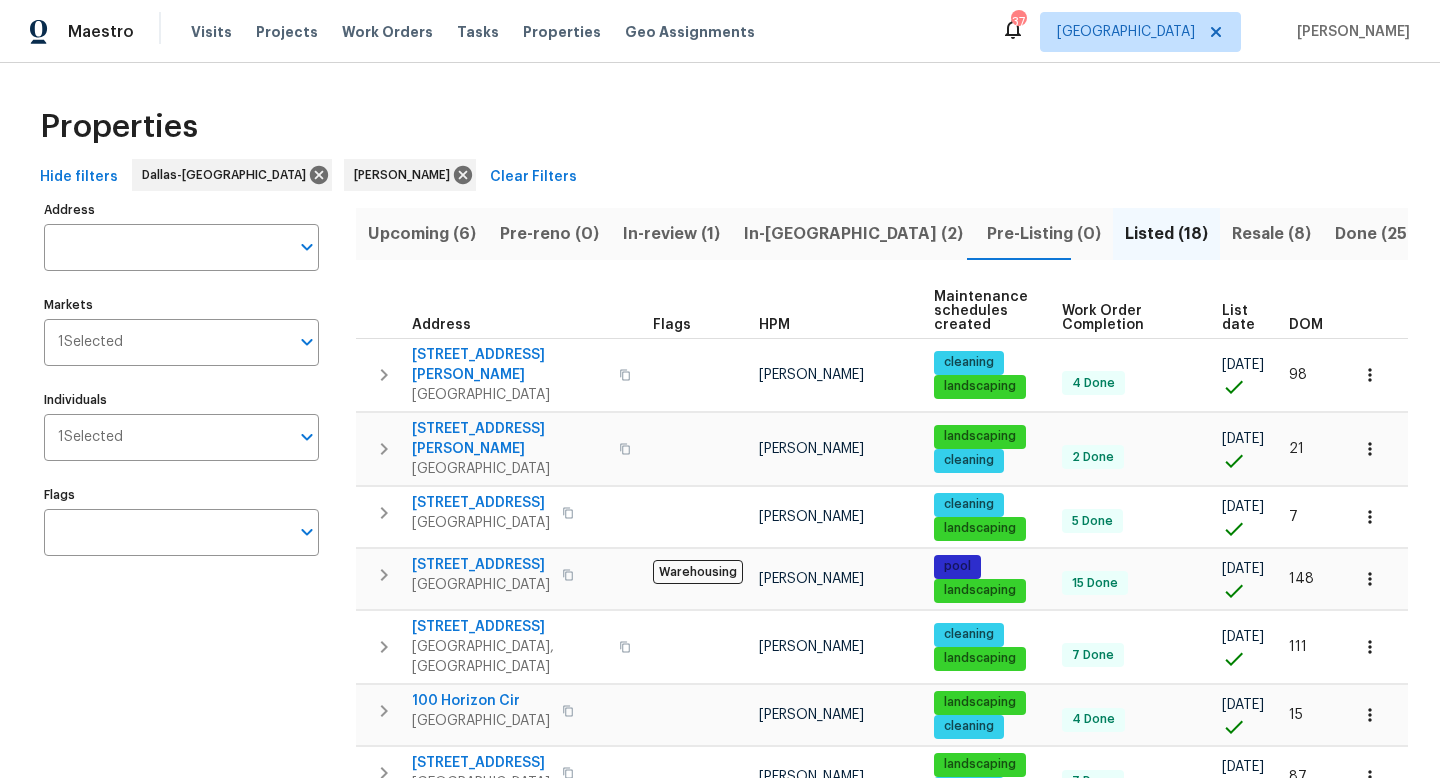 click on "Resale (8)" at bounding box center (1271, 234) 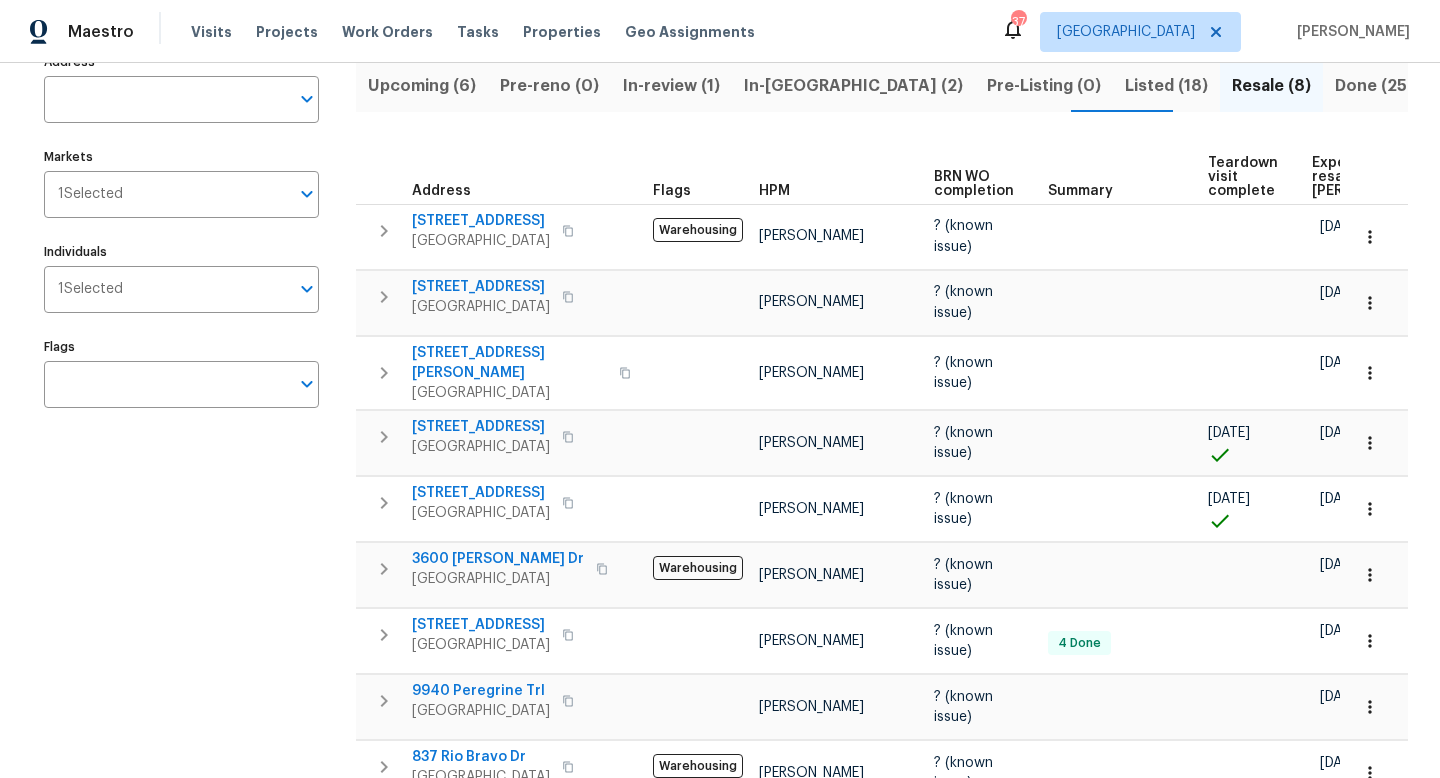 scroll, scrollTop: 34, scrollLeft: 0, axis: vertical 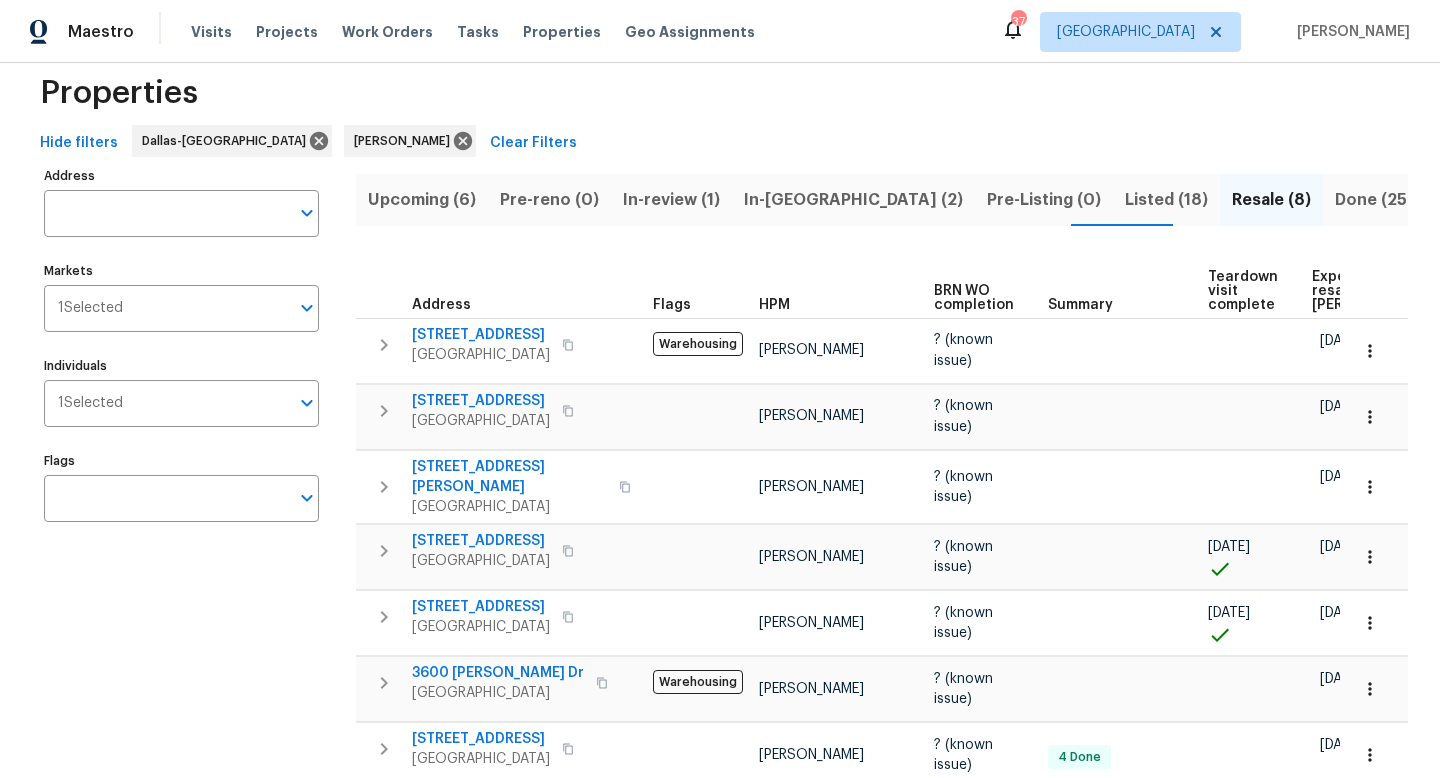 click on "Listed (18)" at bounding box center (1166, 200) 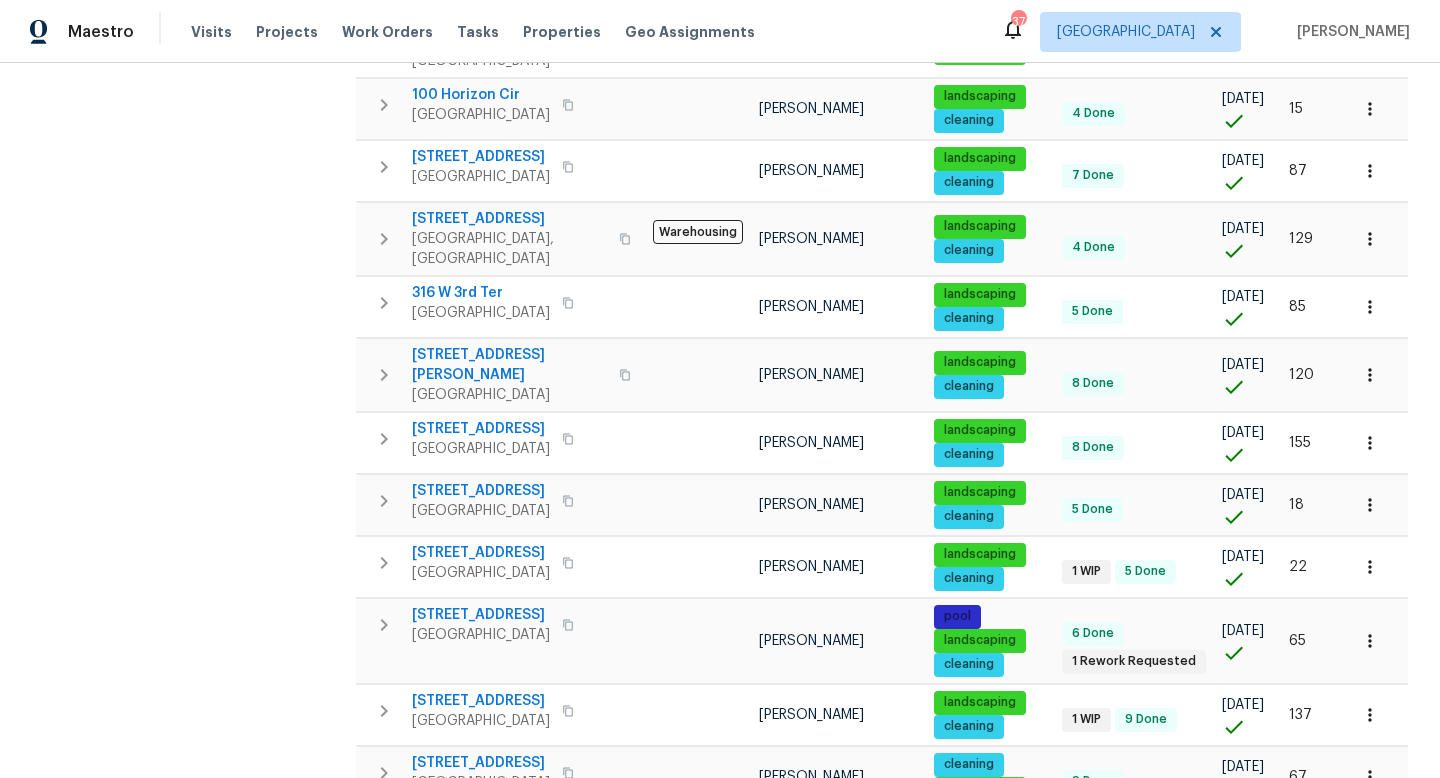 scroll, scrollTop: 605, scrollLeft: 0, axis: vertical 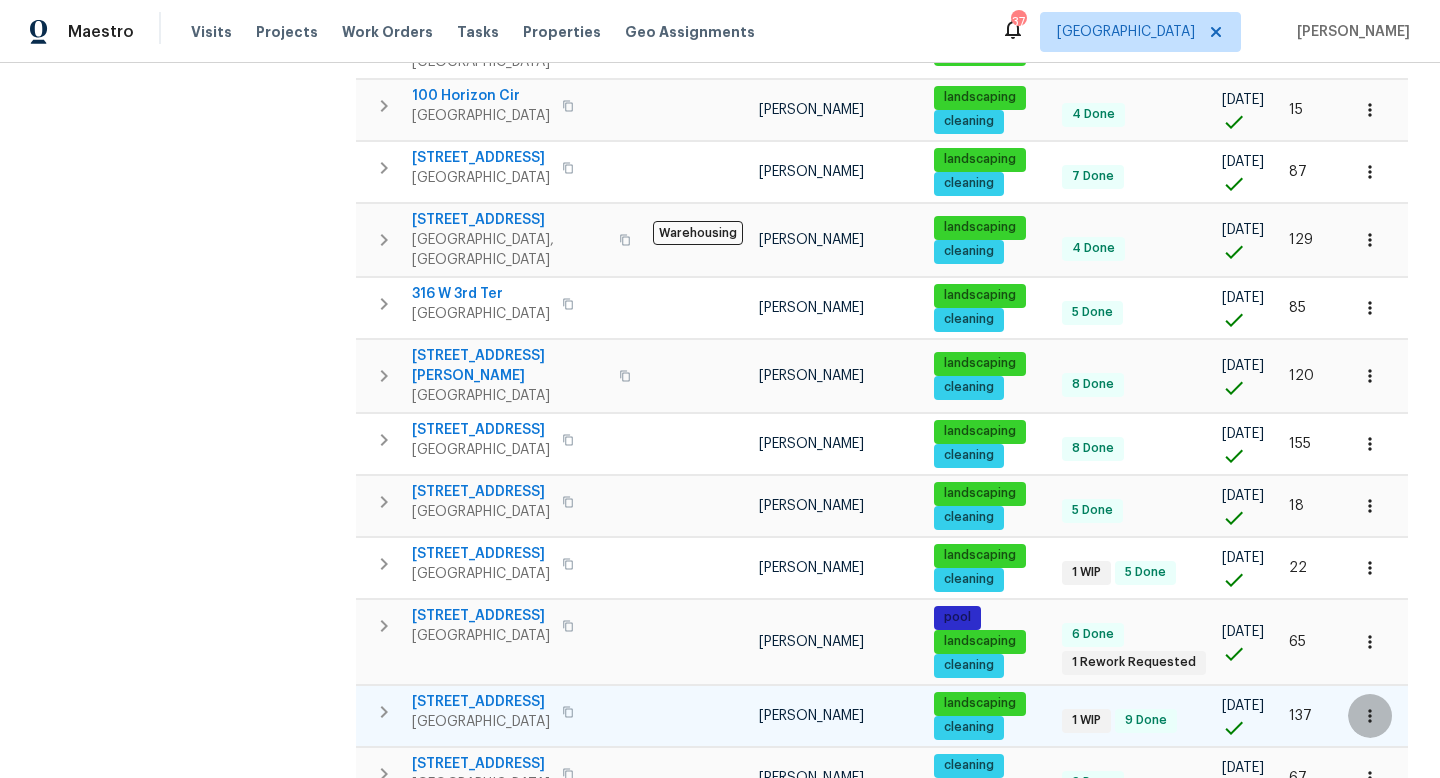 click 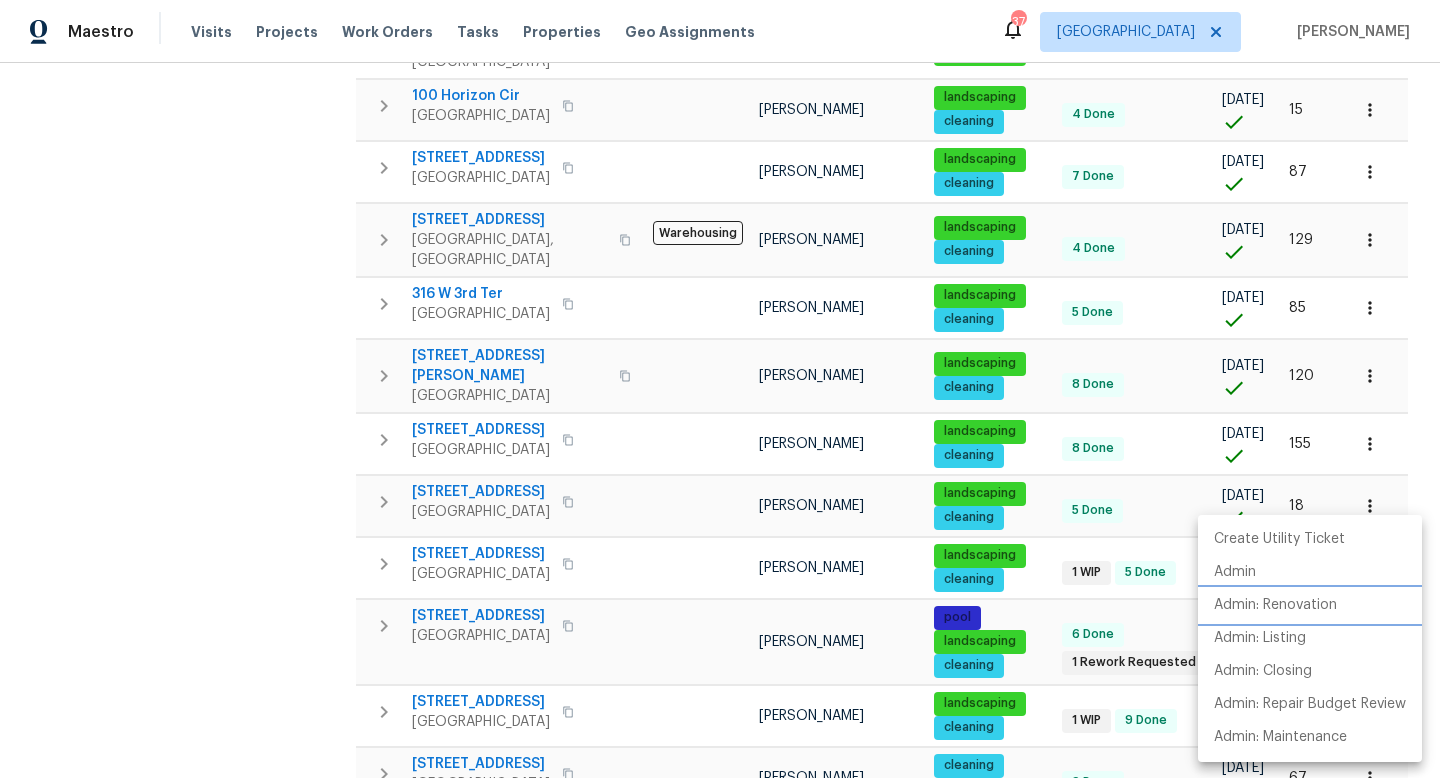 click on "Admin: Renovation" at bounding box center [1275, 605] 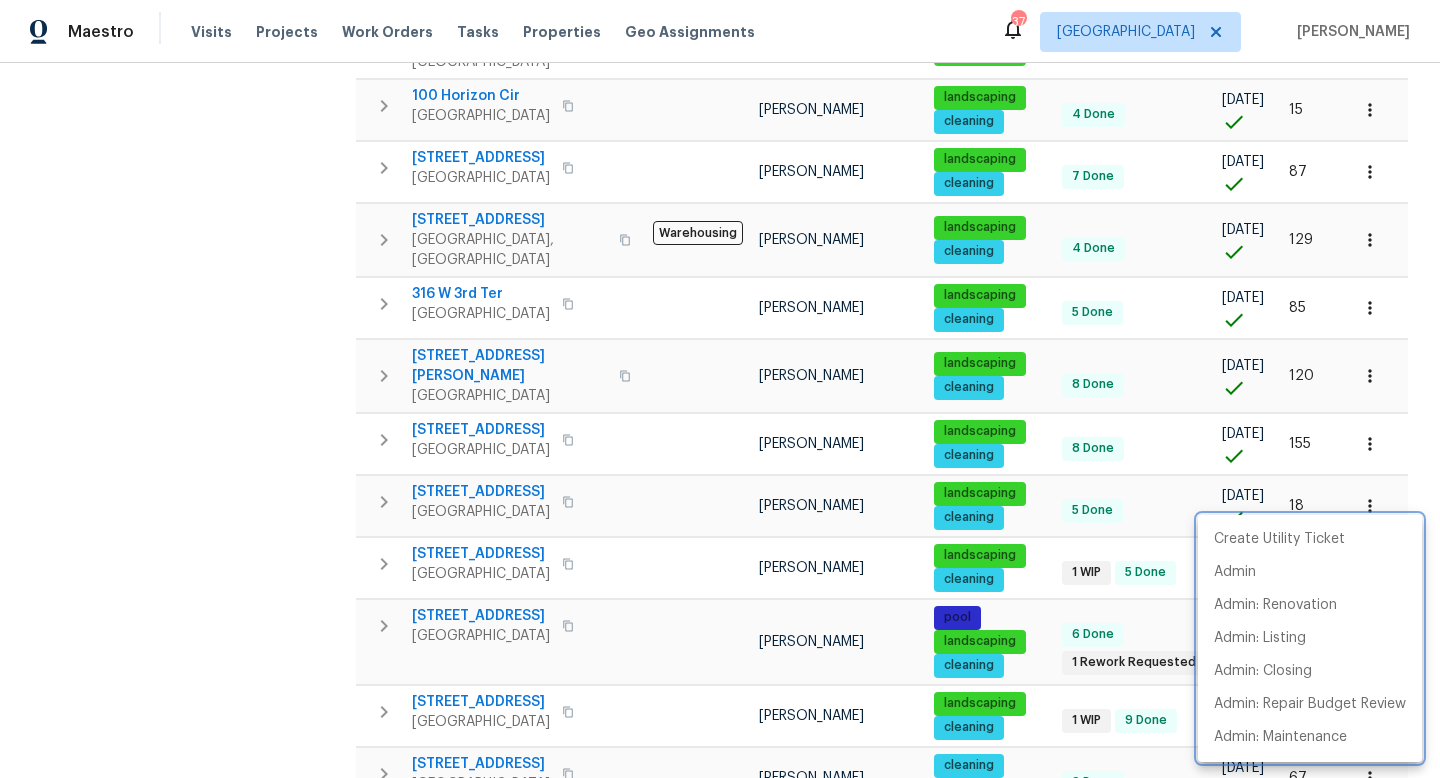 click at bounding box center (720, 389) 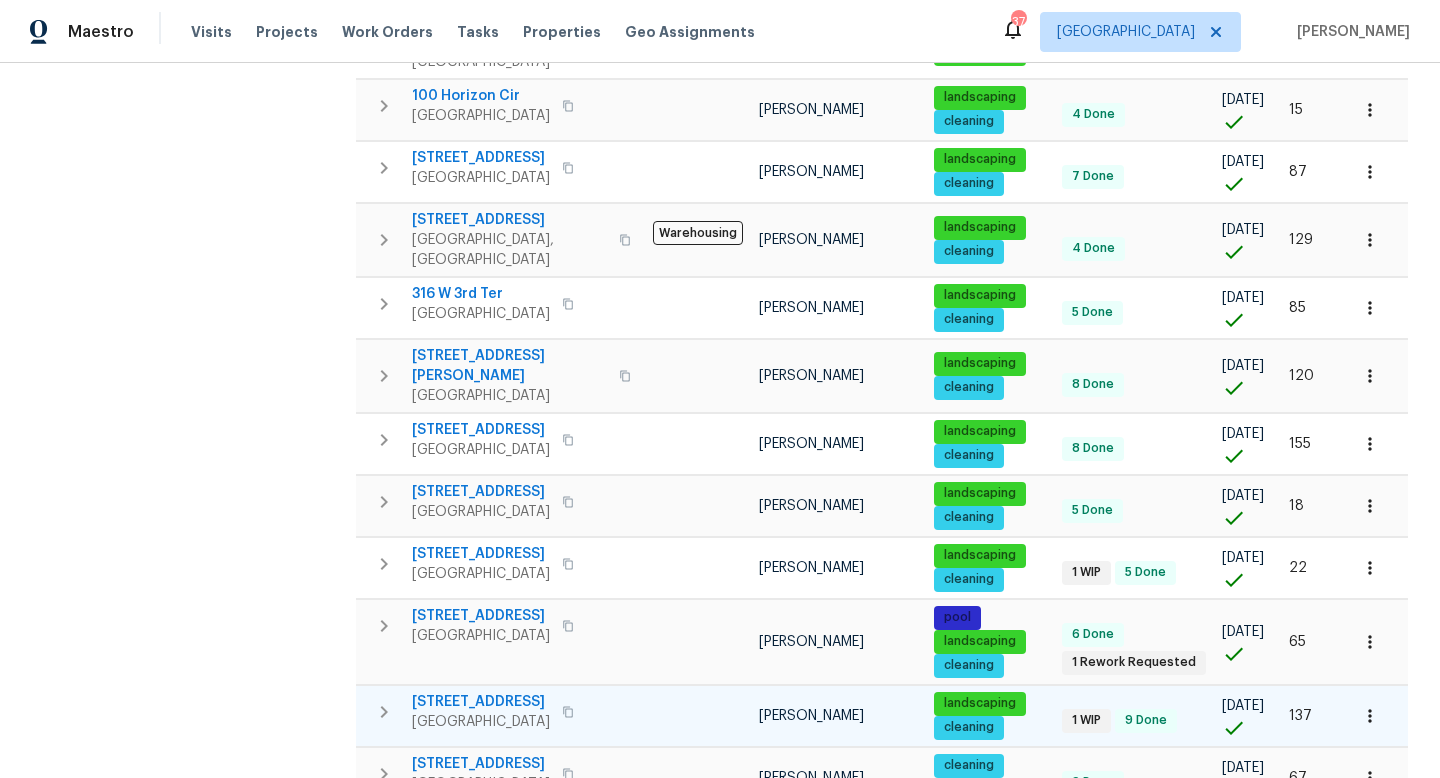 type 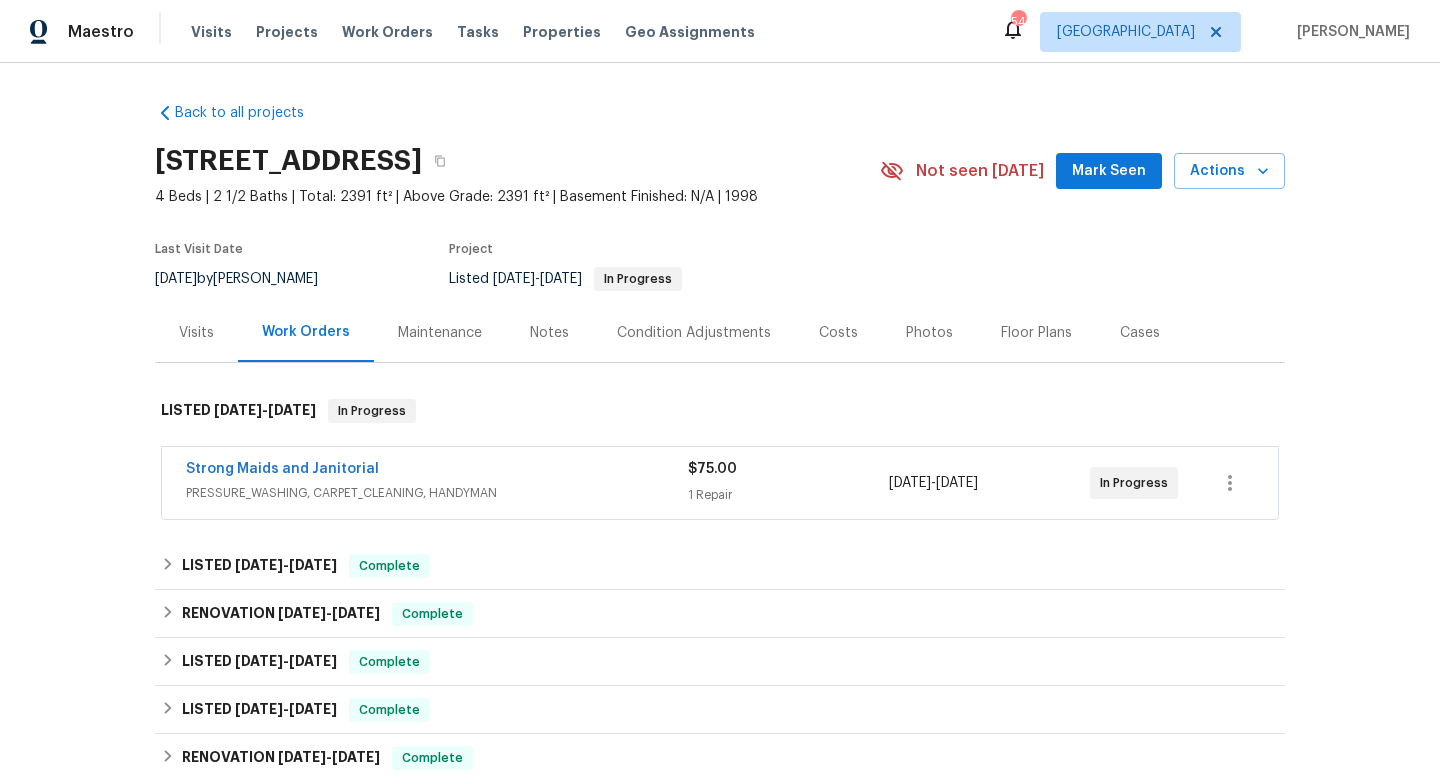scroll, scrollTop: 0, scrollLeft: 0, axis: both 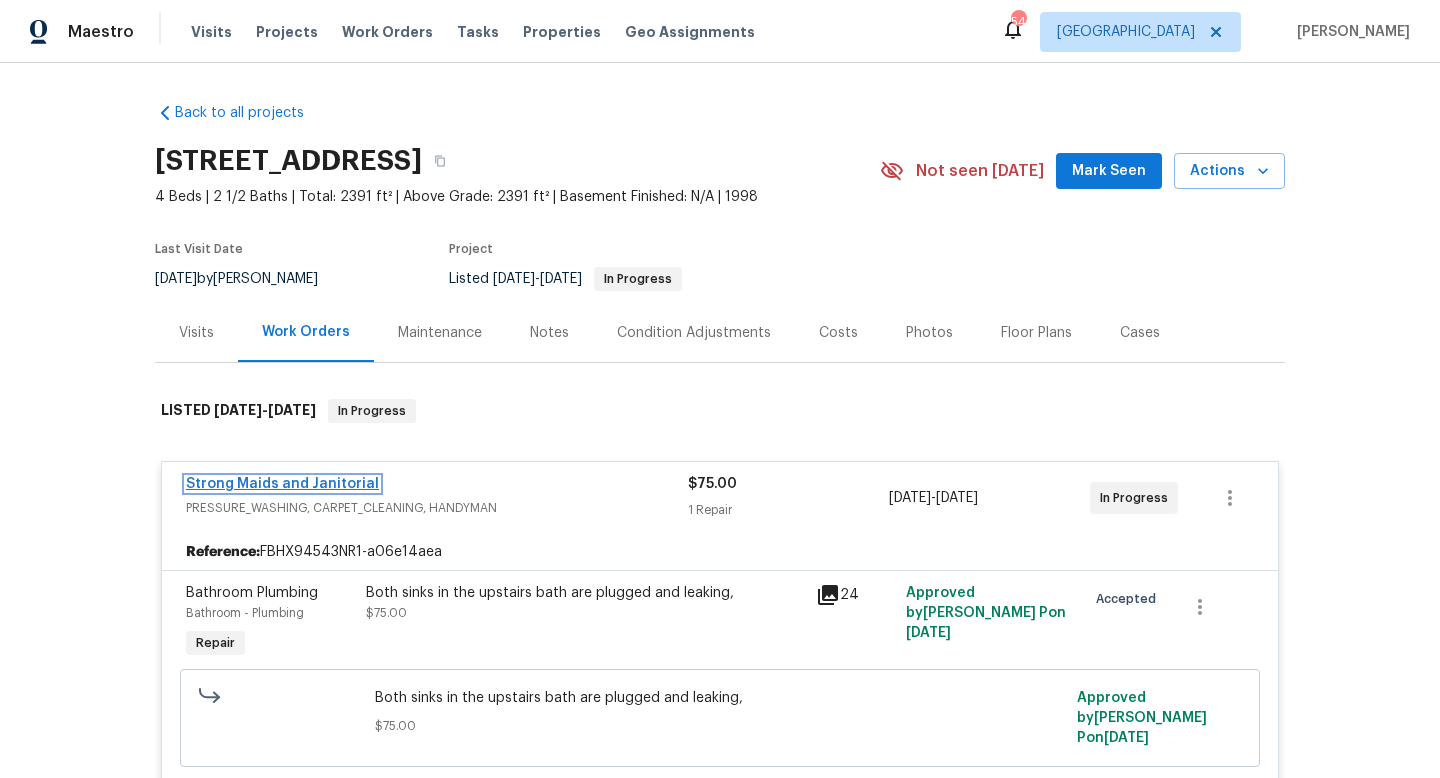 click on "Strong Maids and Janitorial" at bounding box center (282, 484) 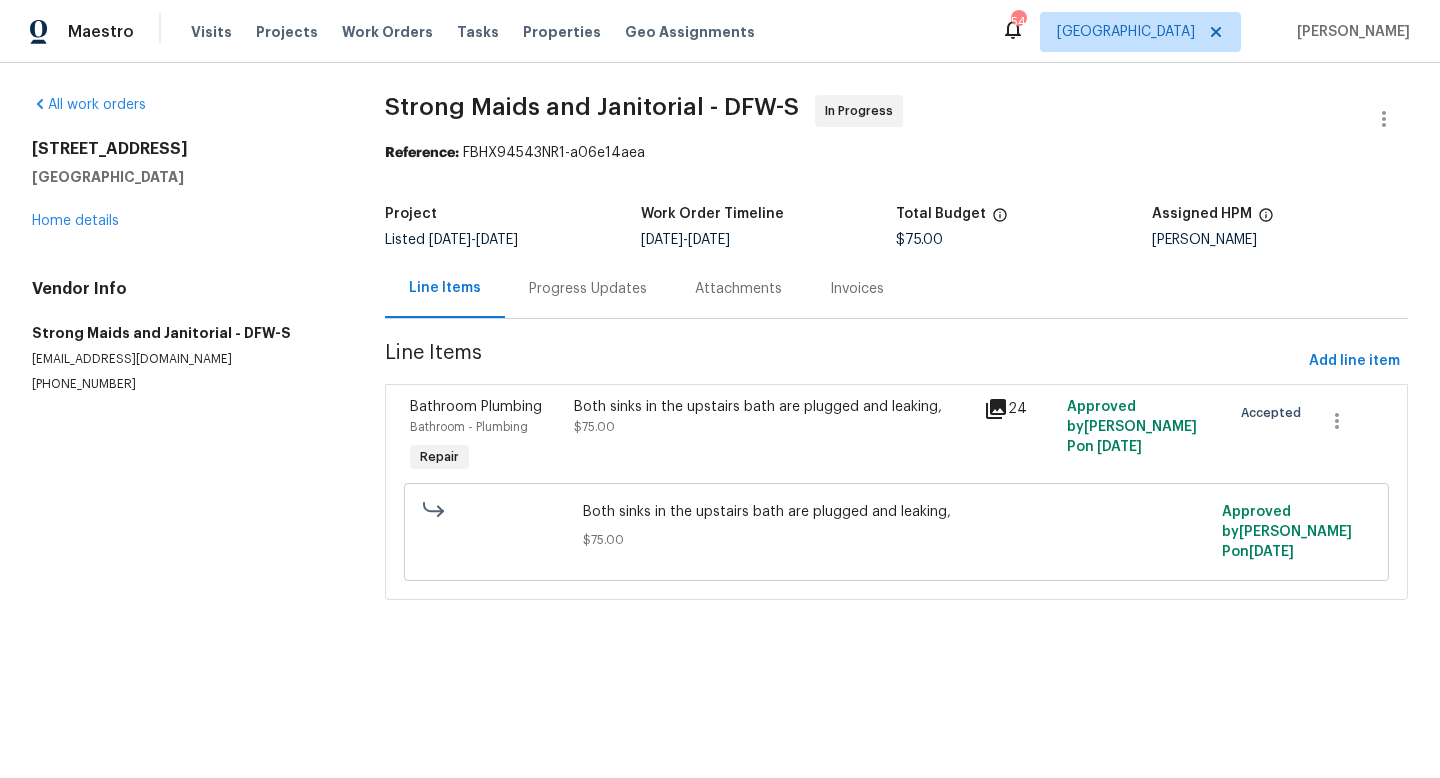click on "Progress Updates" at bounding box center [588, 289] 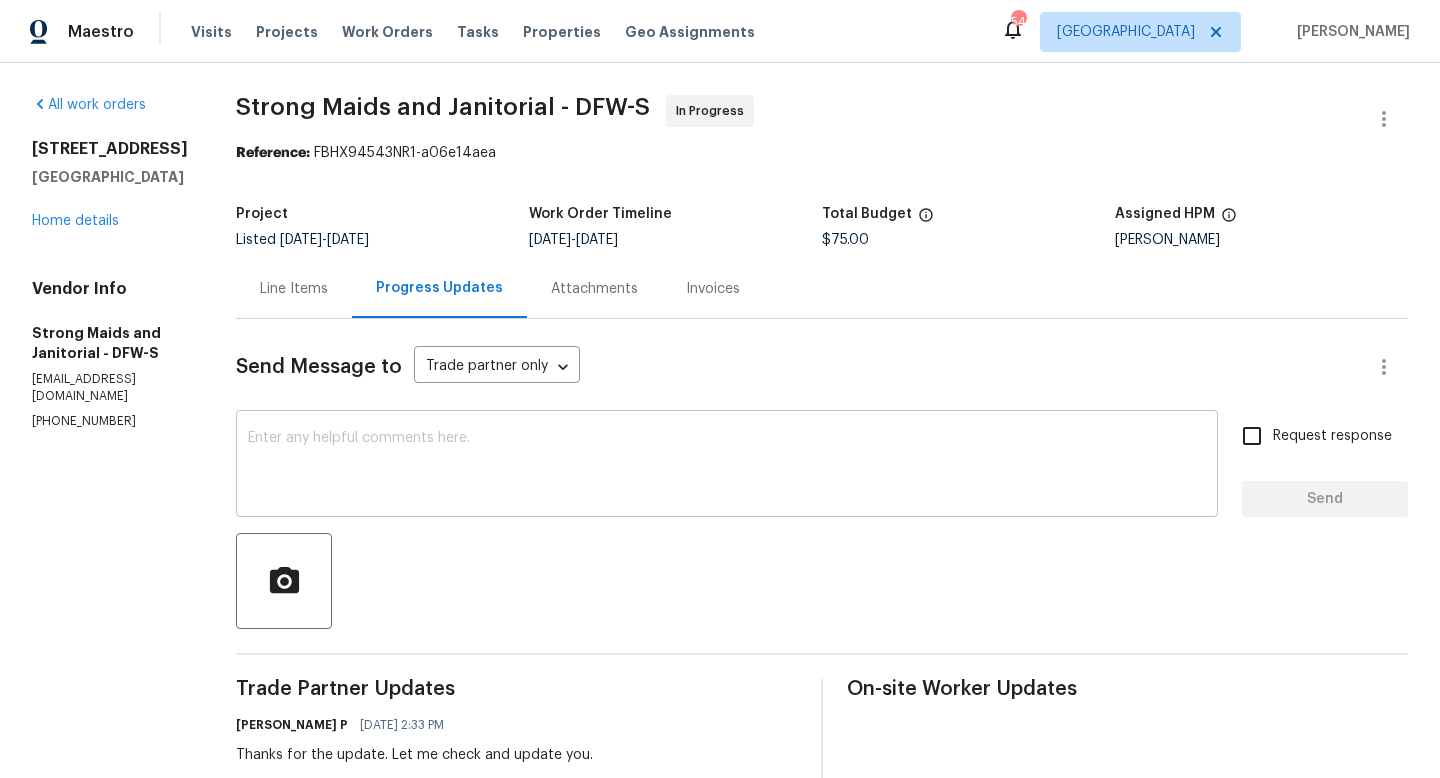scroll, scrollTop: 7, scrollLeft: 0, axis: vertical 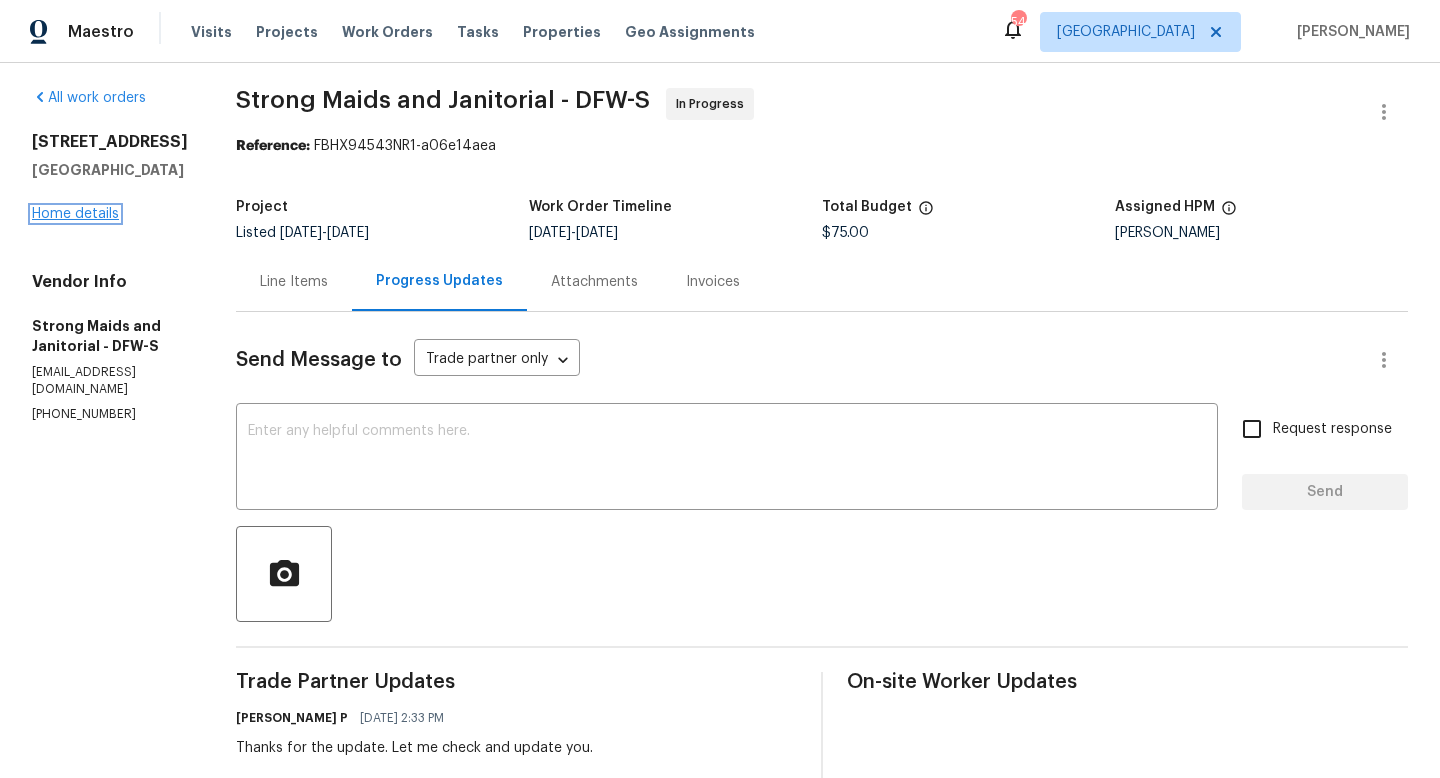 click on "Home details" at bounding box center (75, 214) 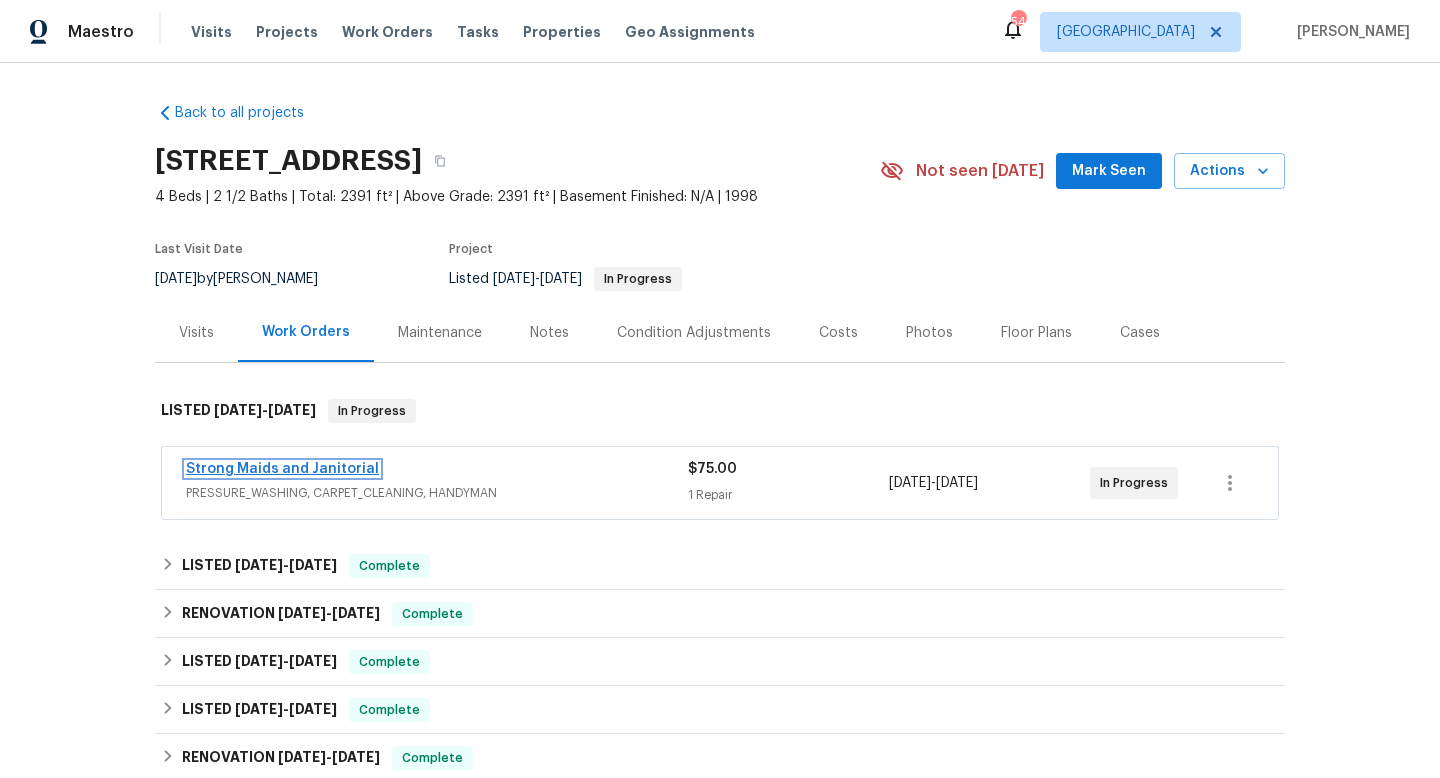 click on "Strong Maids and Janitorial" at bounding box center (282, 469) 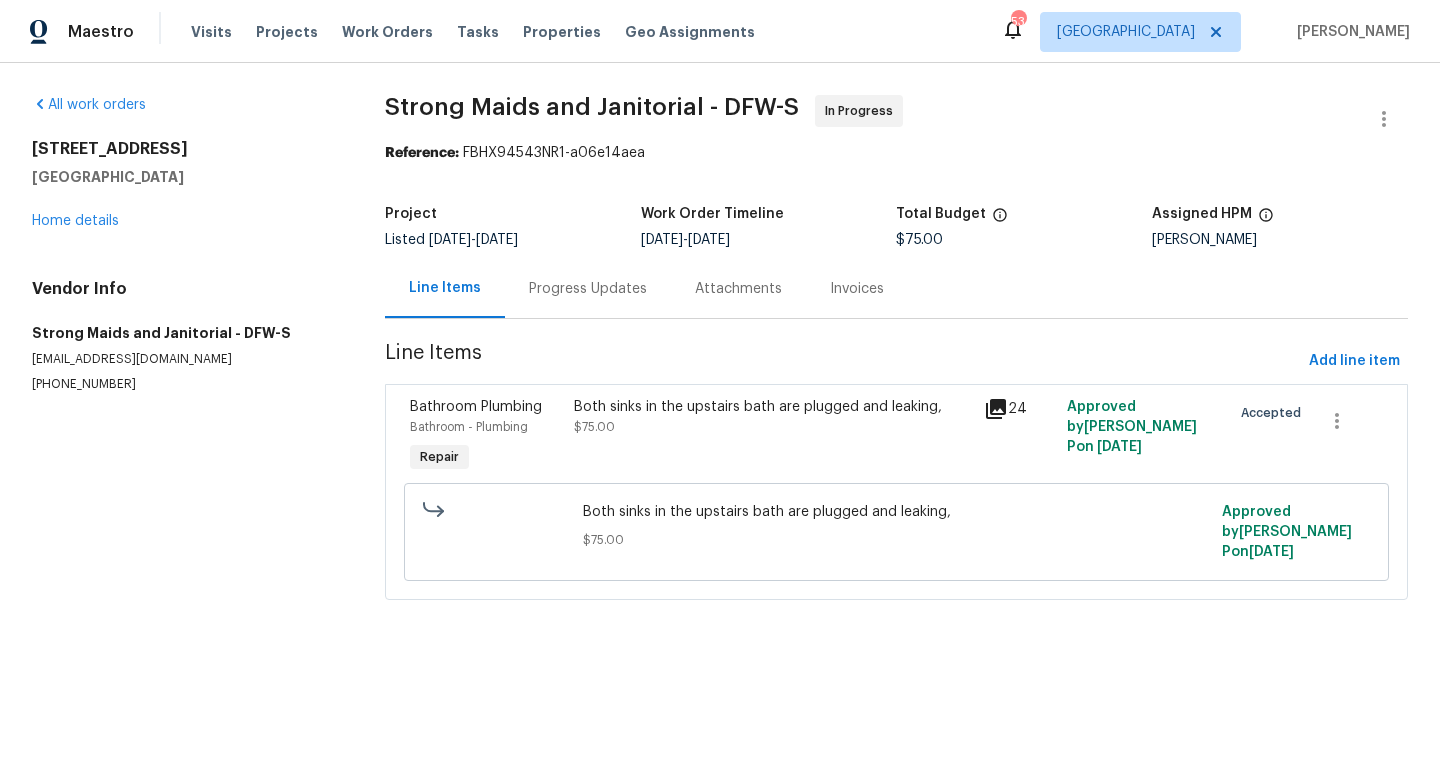 click on "3909 Whitetail Dr Denton, TX 76208 Home details" at bounding box center (184, 185) 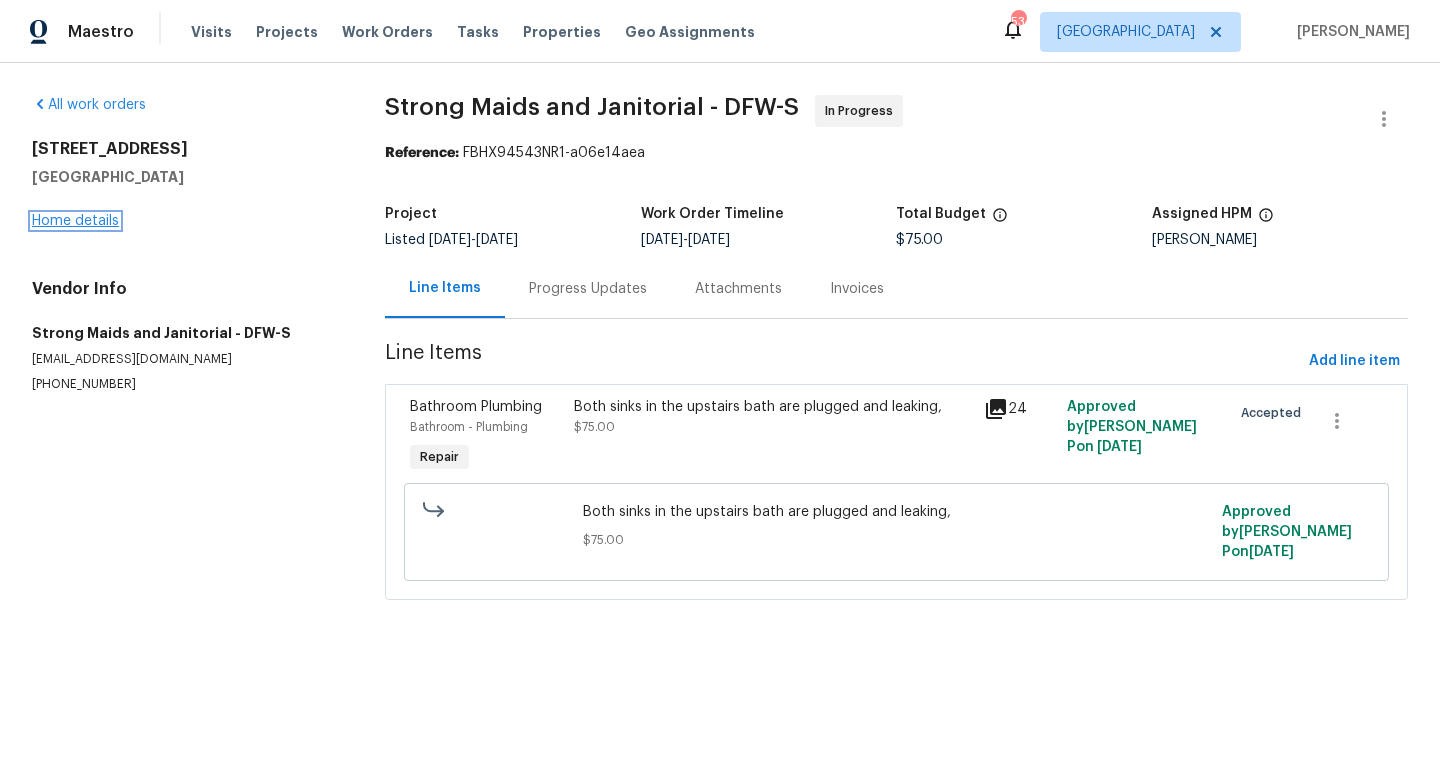 click on "Home details" at bounding box center [75, 221] 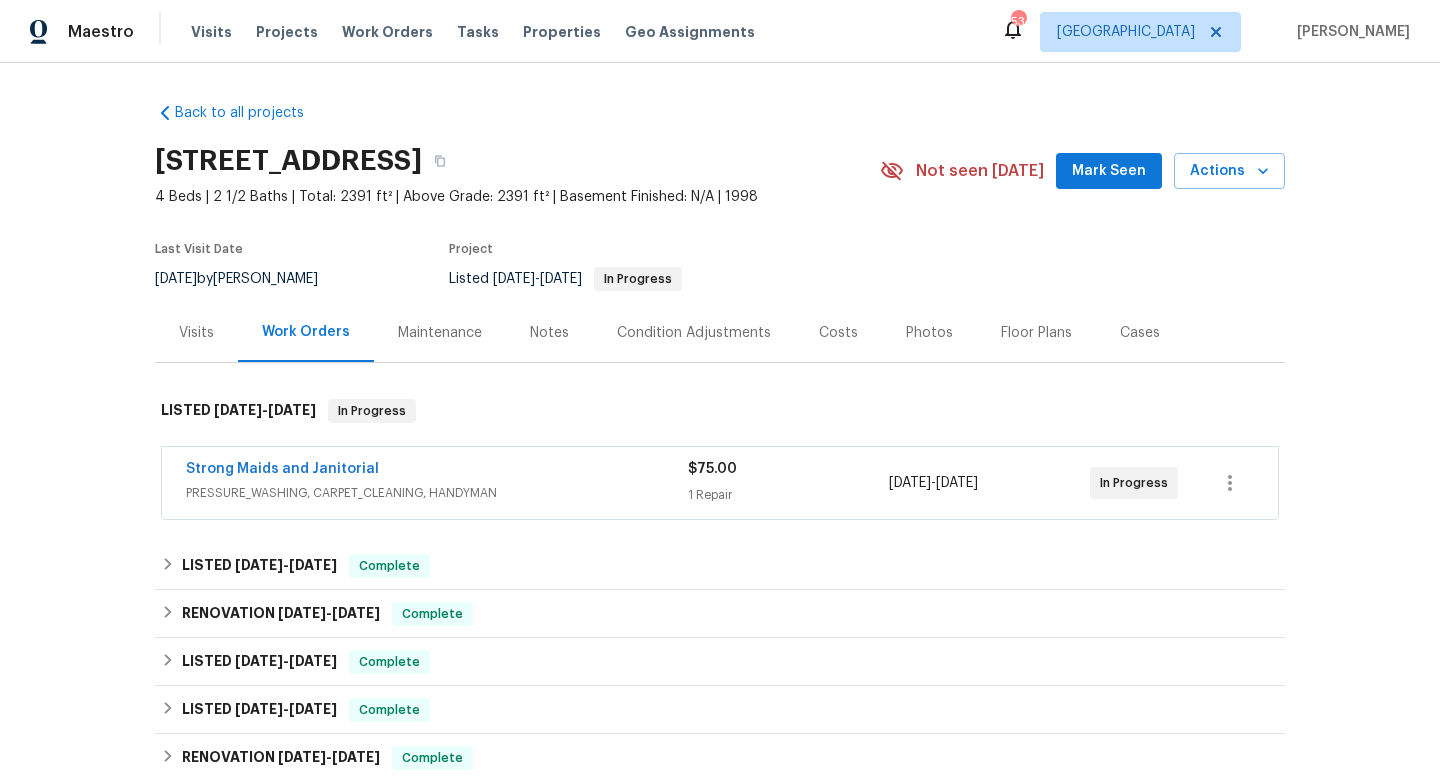 click on "Notes" at bounding box center (549, 333) 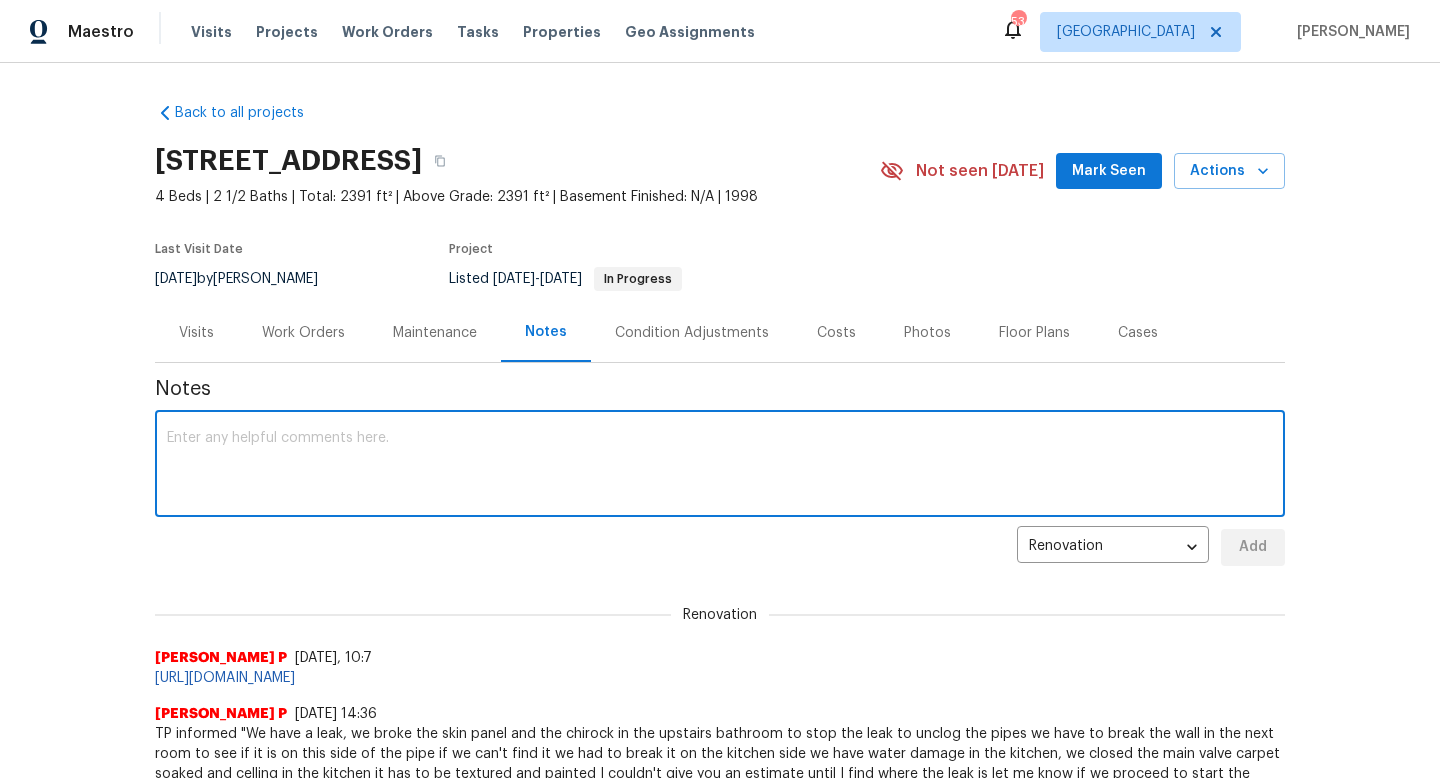 click at bounding box center [720, 466] 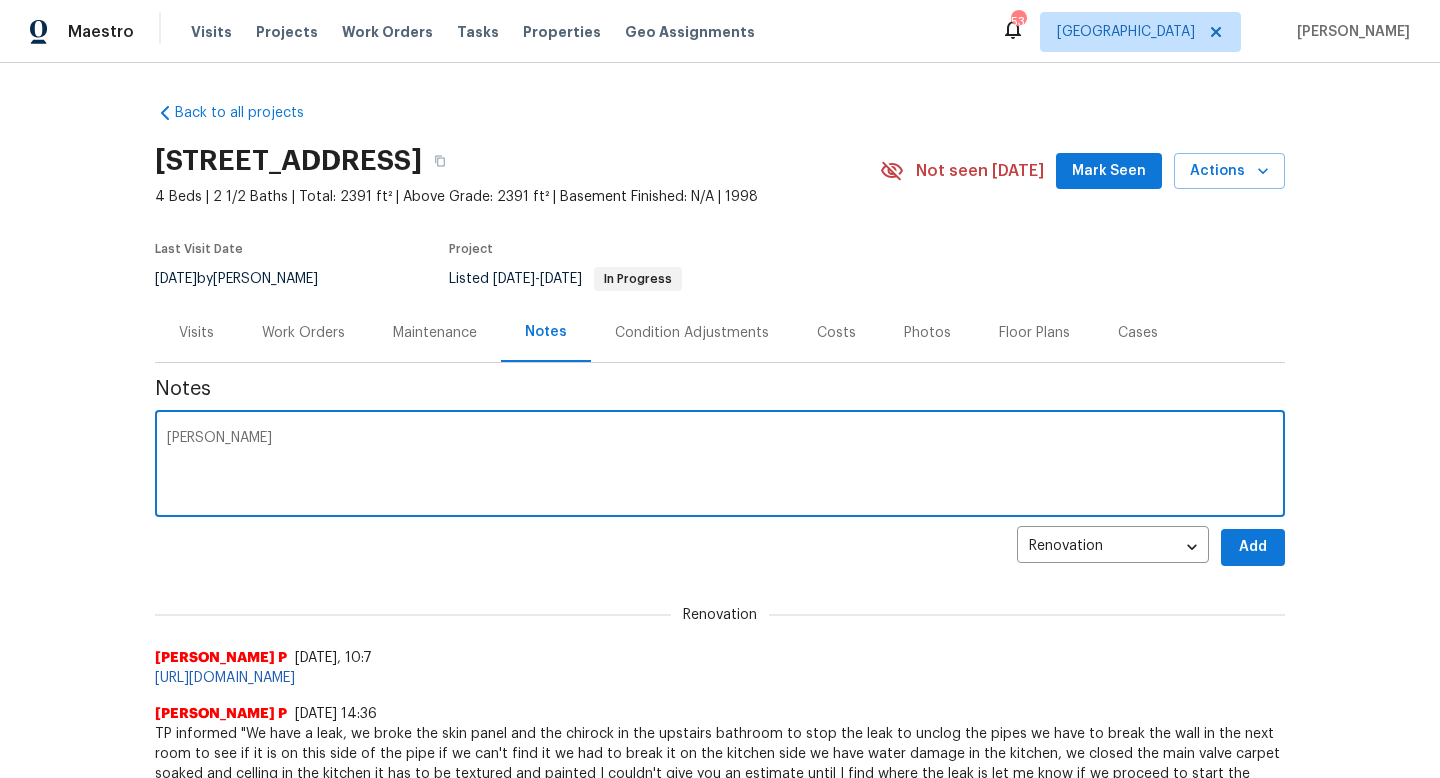 paste on "HSR-701874" 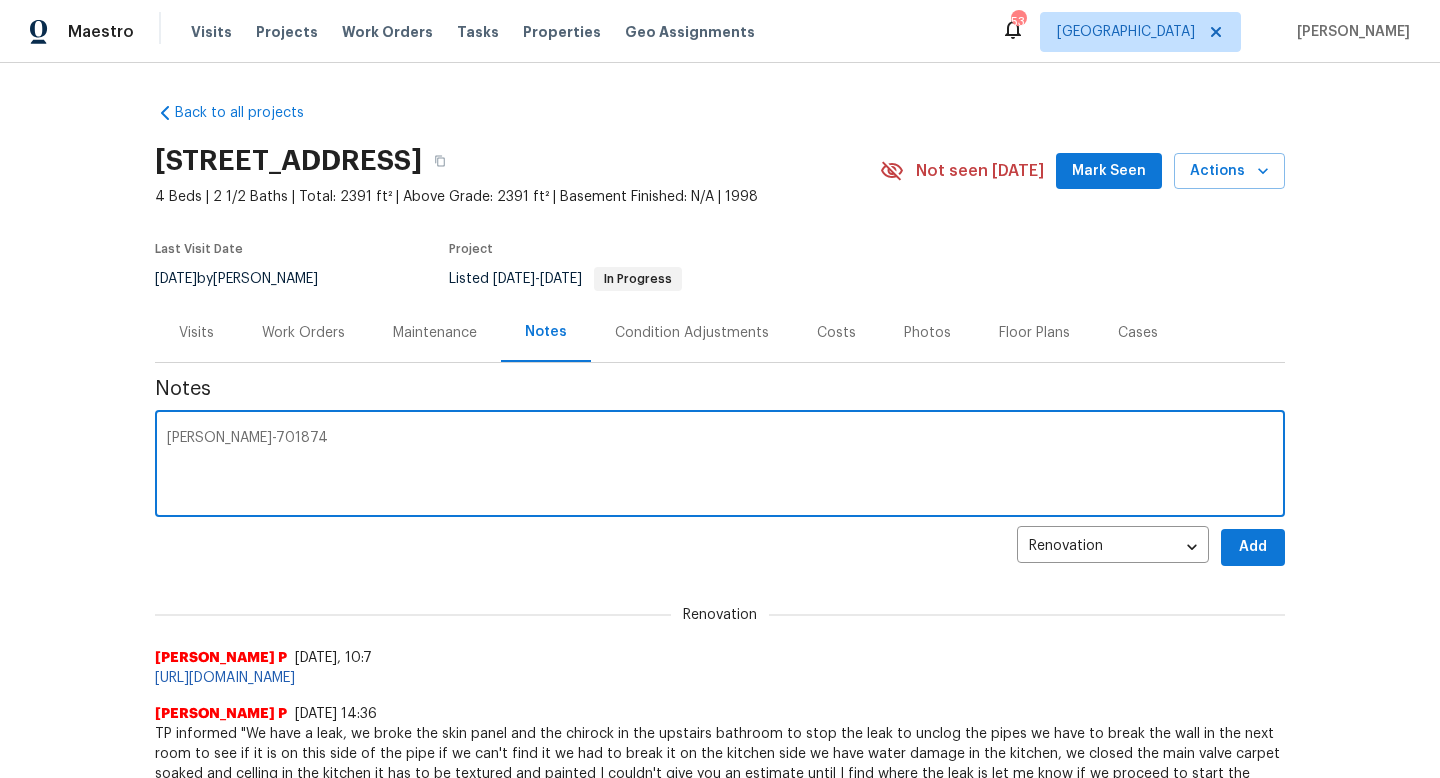 paste on "https://opendoor.atlassian.net/servicedesk/customer/portal/6/HSR-701874?created=true" 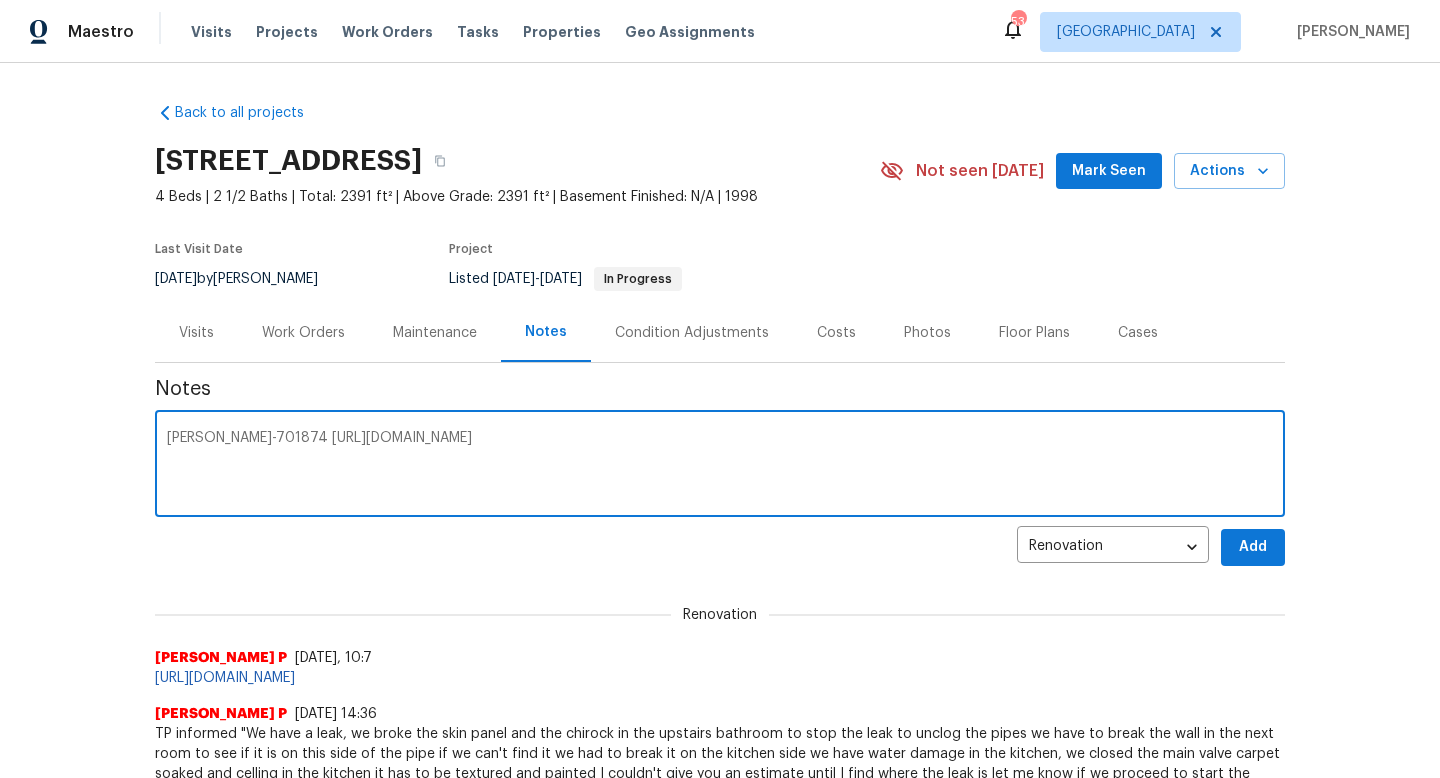 type on "TOM HSR-701874 https://opendoor.atlassian.net/servicedesk/customer/portal/6/HSR-701874?created=true" 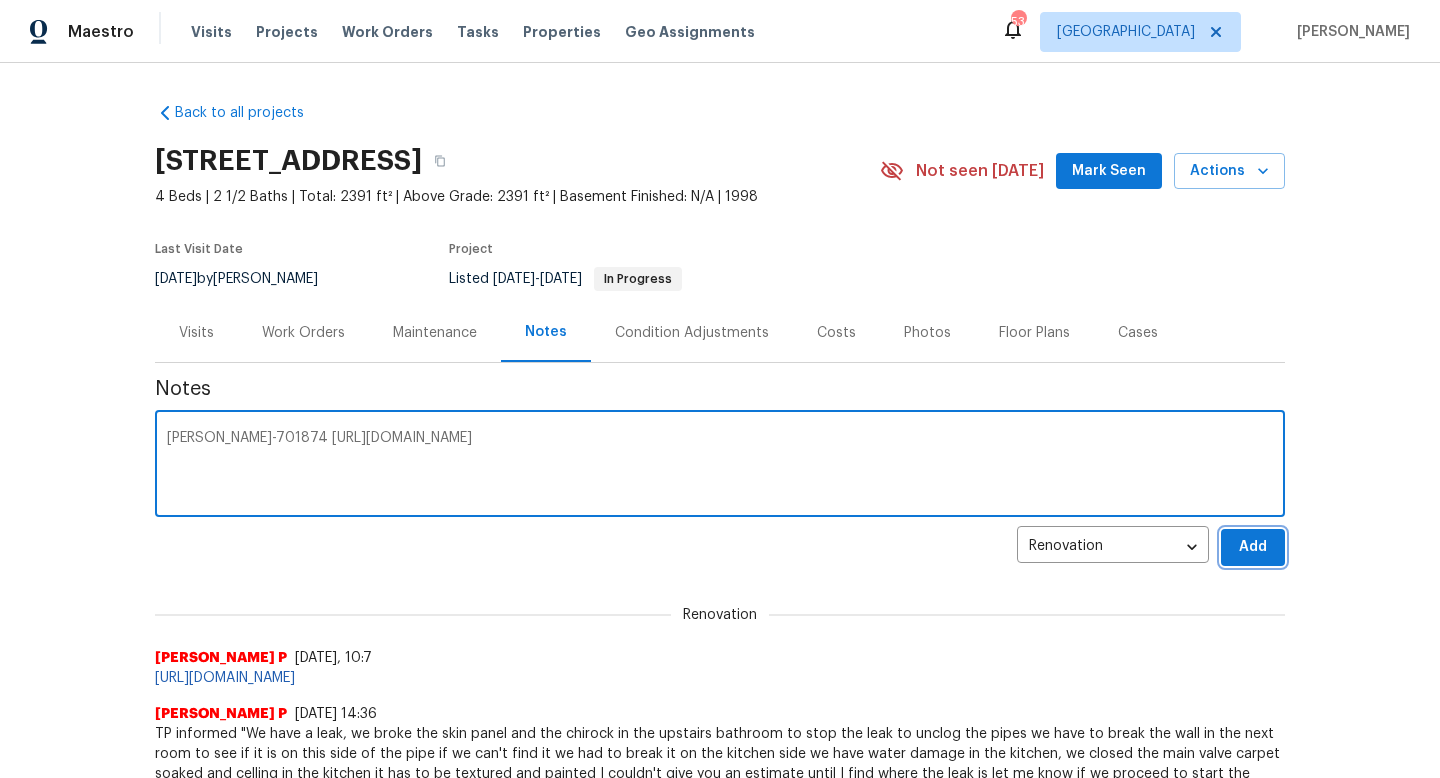 click on "Add" at bounding box center (1253, 547) 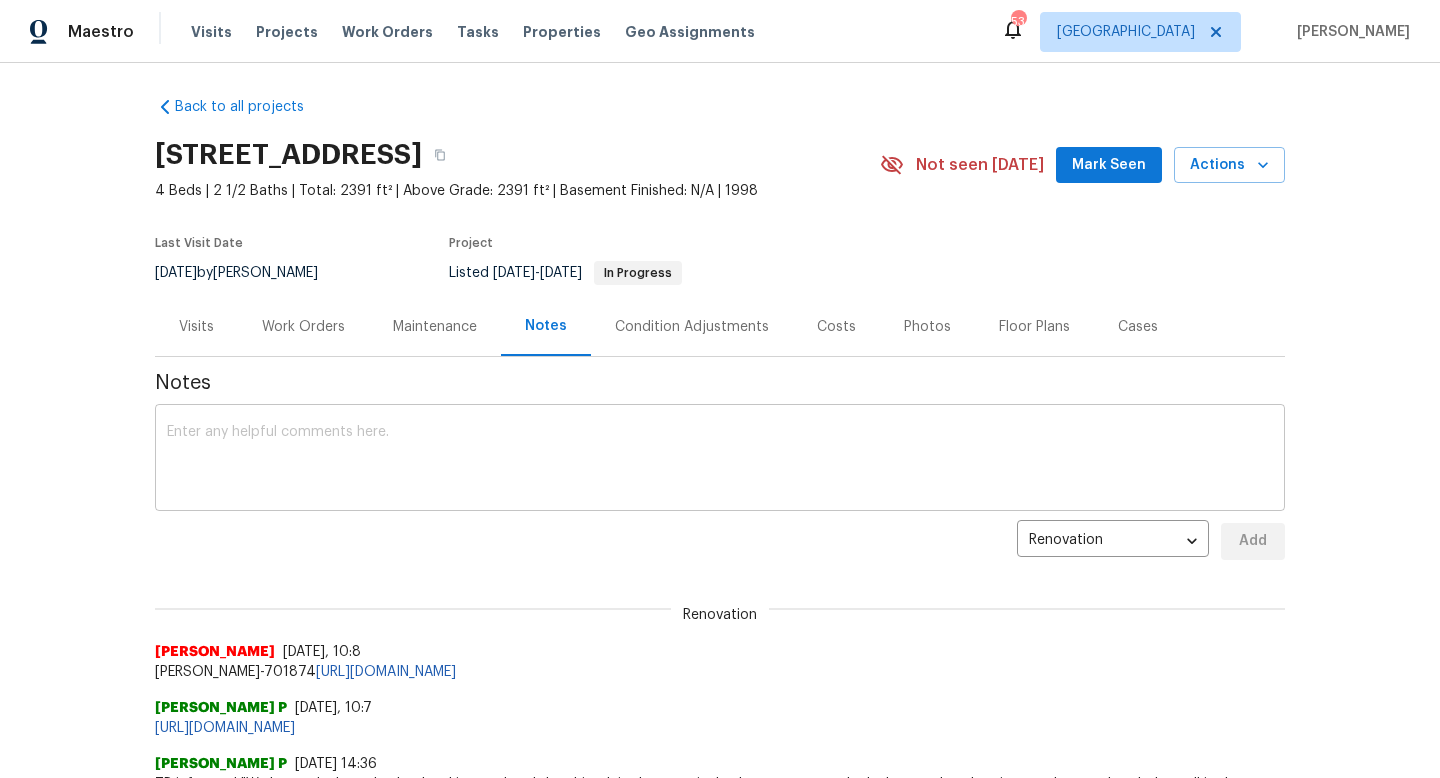 scroll, scrollTop: 0, scrollLeft: 0, axis: both 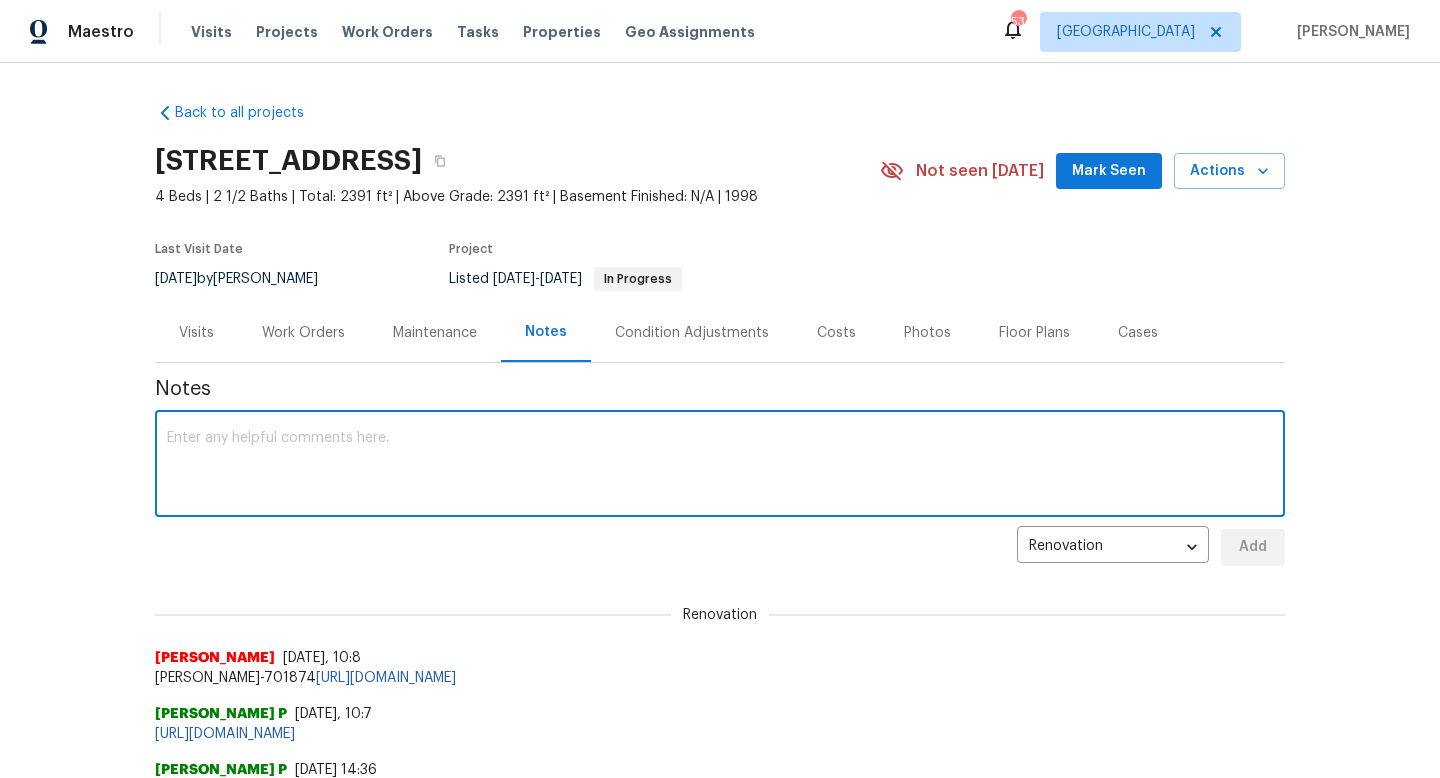 click at bounding box center [720, 466] 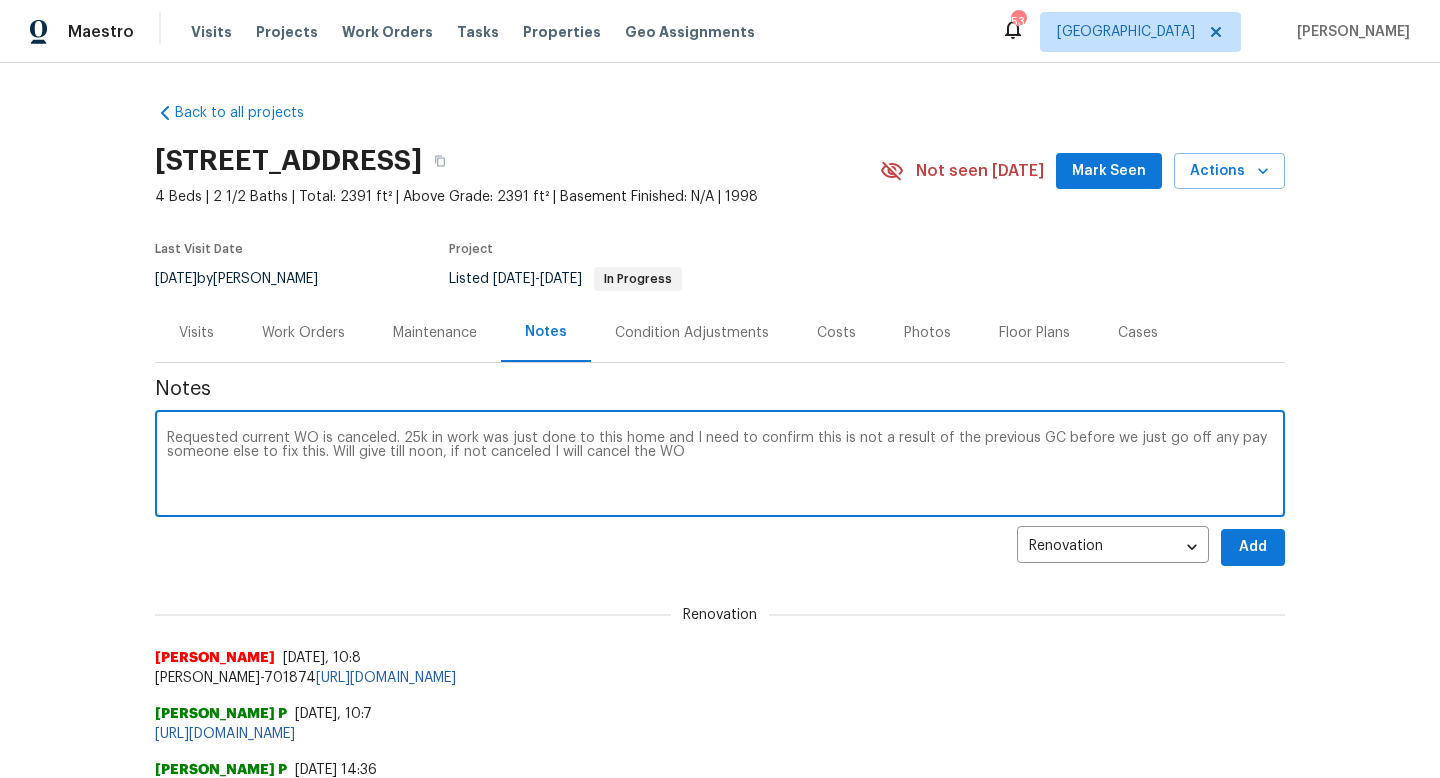 type on "Requested current WO is canceled. 25k in work was just done to this home and I need to confirm this is not a result of the previous GC before we just go off any pay someone else to fix this. Will give till noon, if not canceled I will cancel the WO" 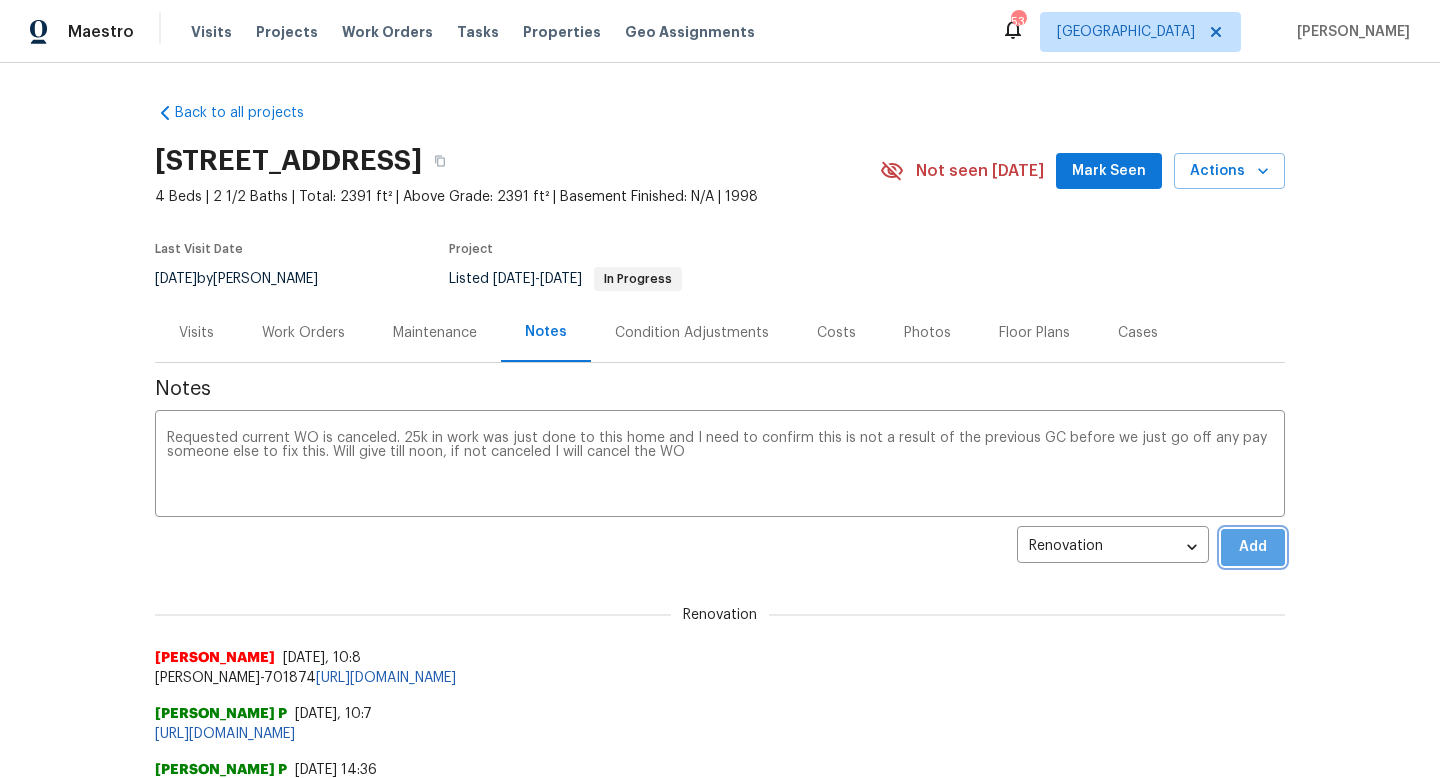 click on "Add" at bounding box center [1253, 547] 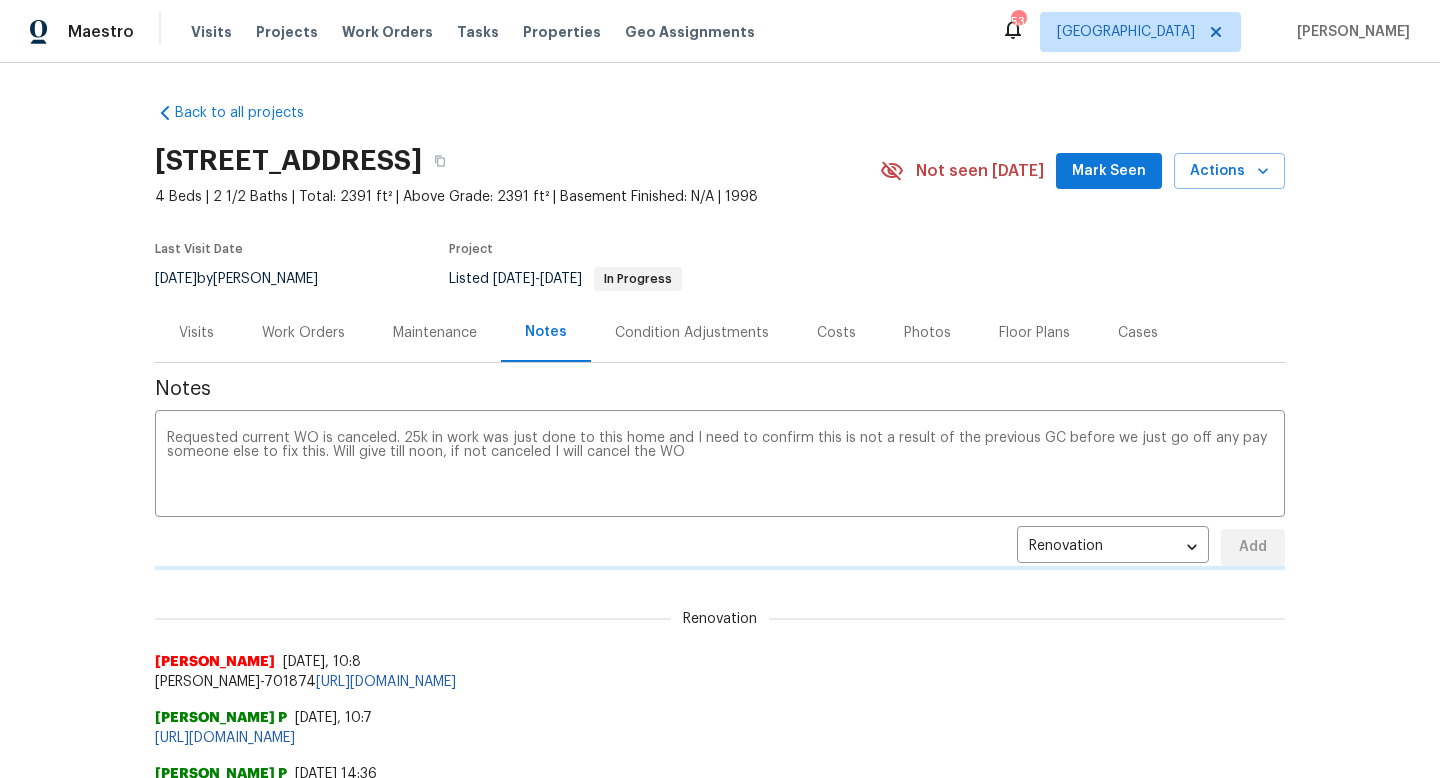 type 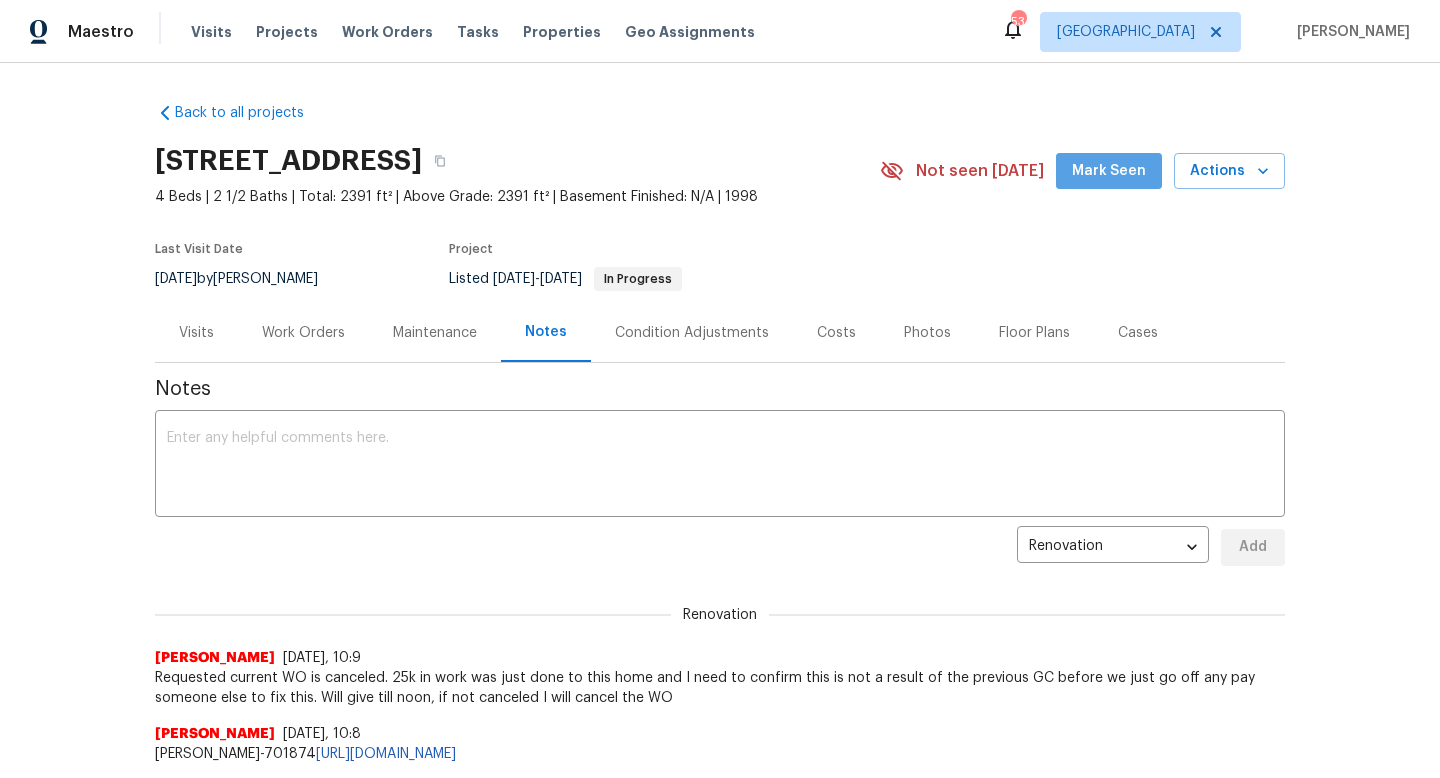 click on "Mark Seen" at bounding box center (1109, 171) 